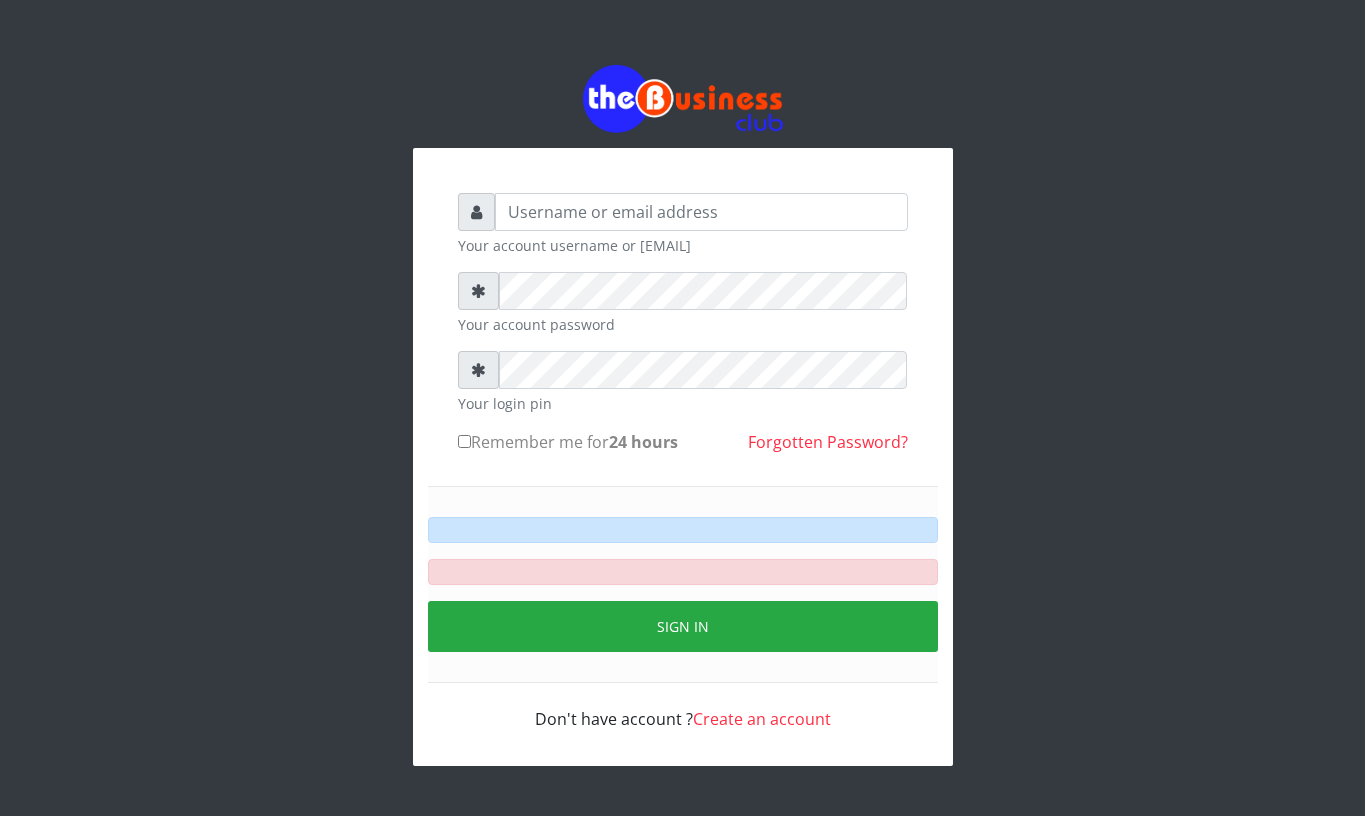 scroll, scrollTop: 0, scrollLeft: 0, axis: both 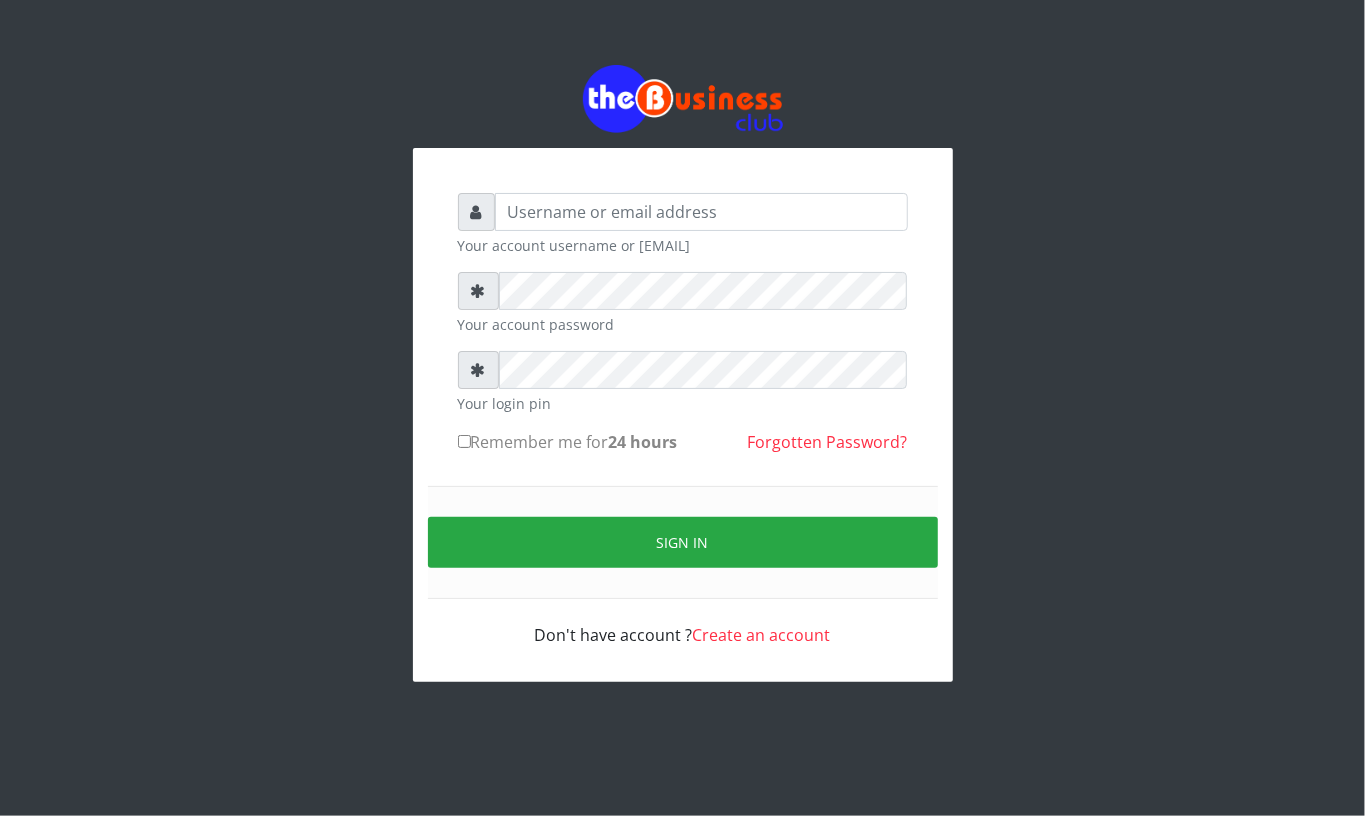 click on "Your account username or [EMAIL]" at bounding box center (683, 245) 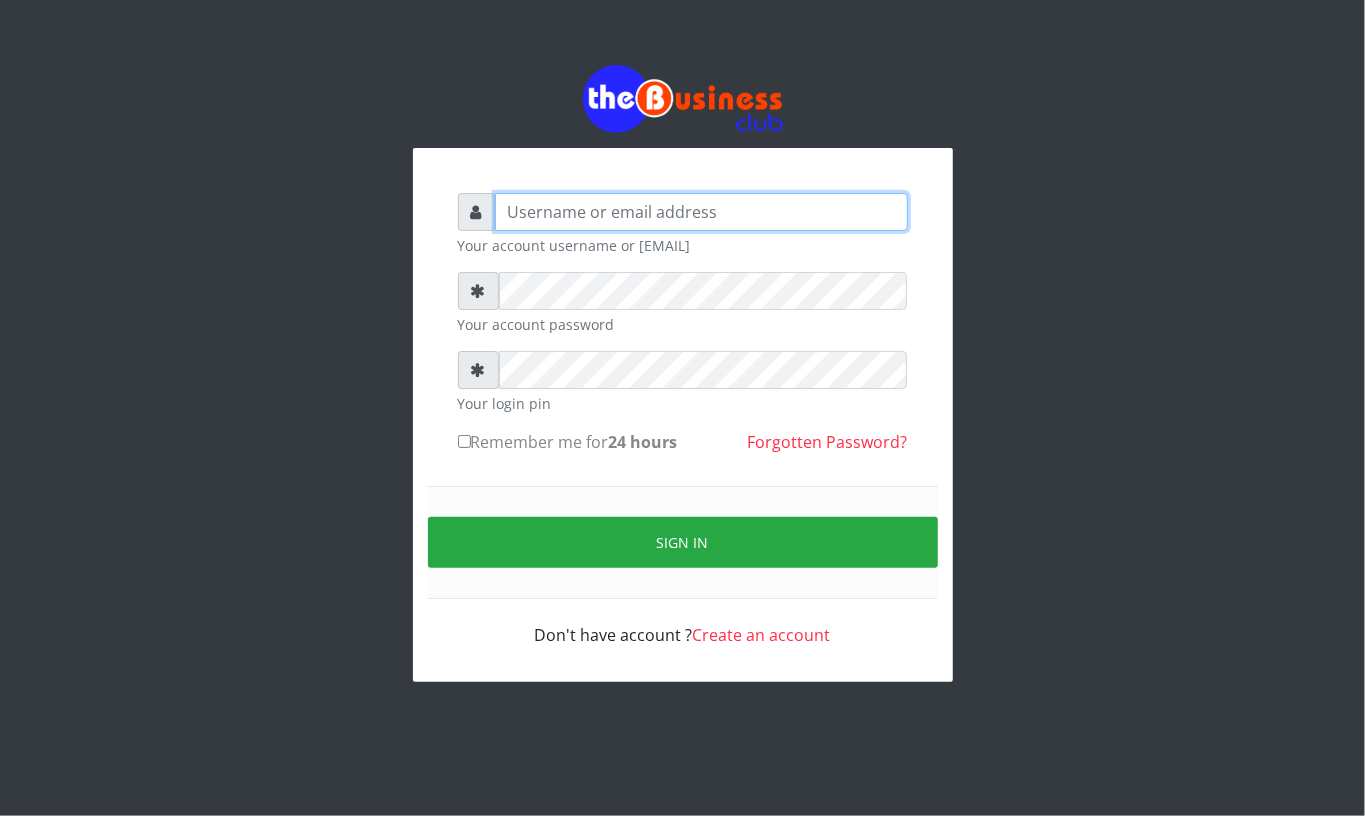 type on "[FIRST]" 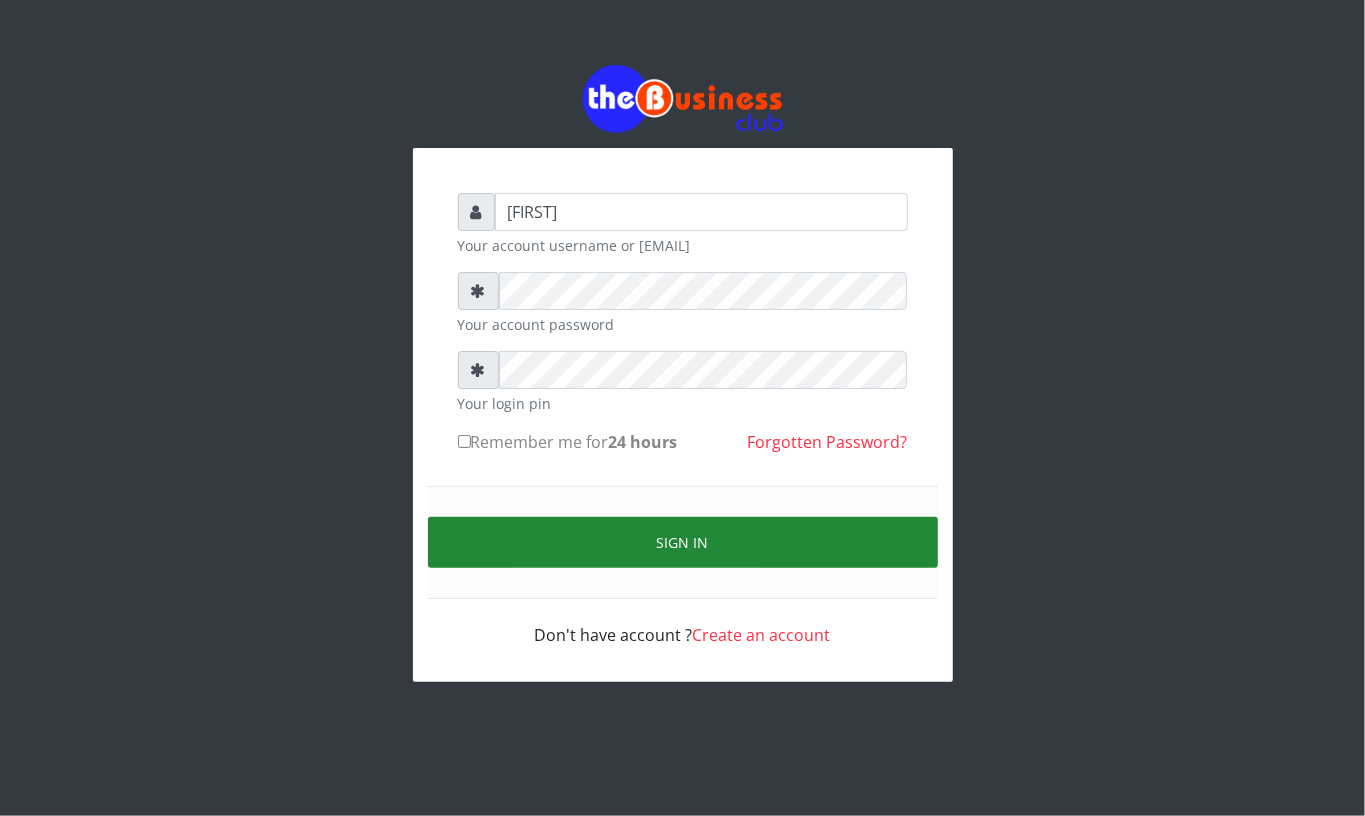 click on "Sign in" at bounding box center [683, 542] 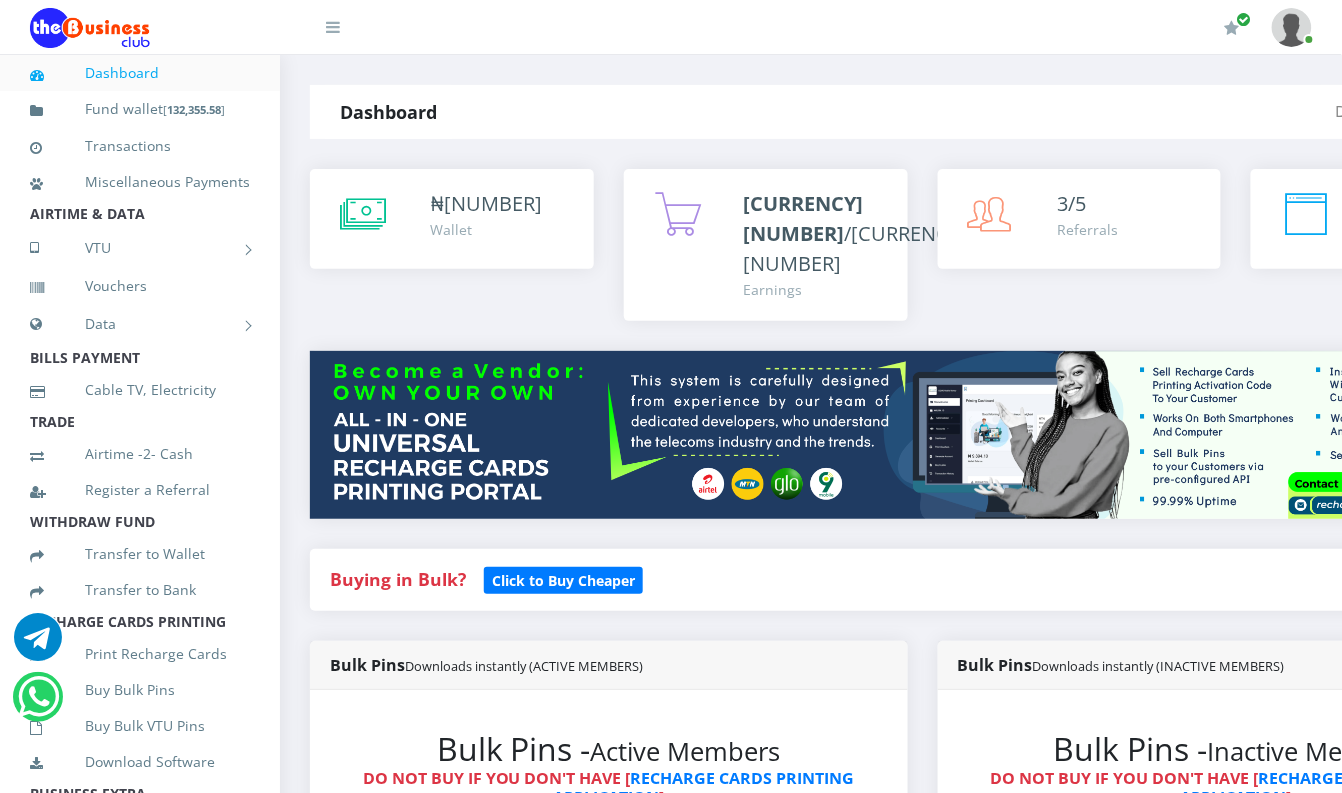scroll, scrollTop: 0, scrollLeft: 0, axis: both 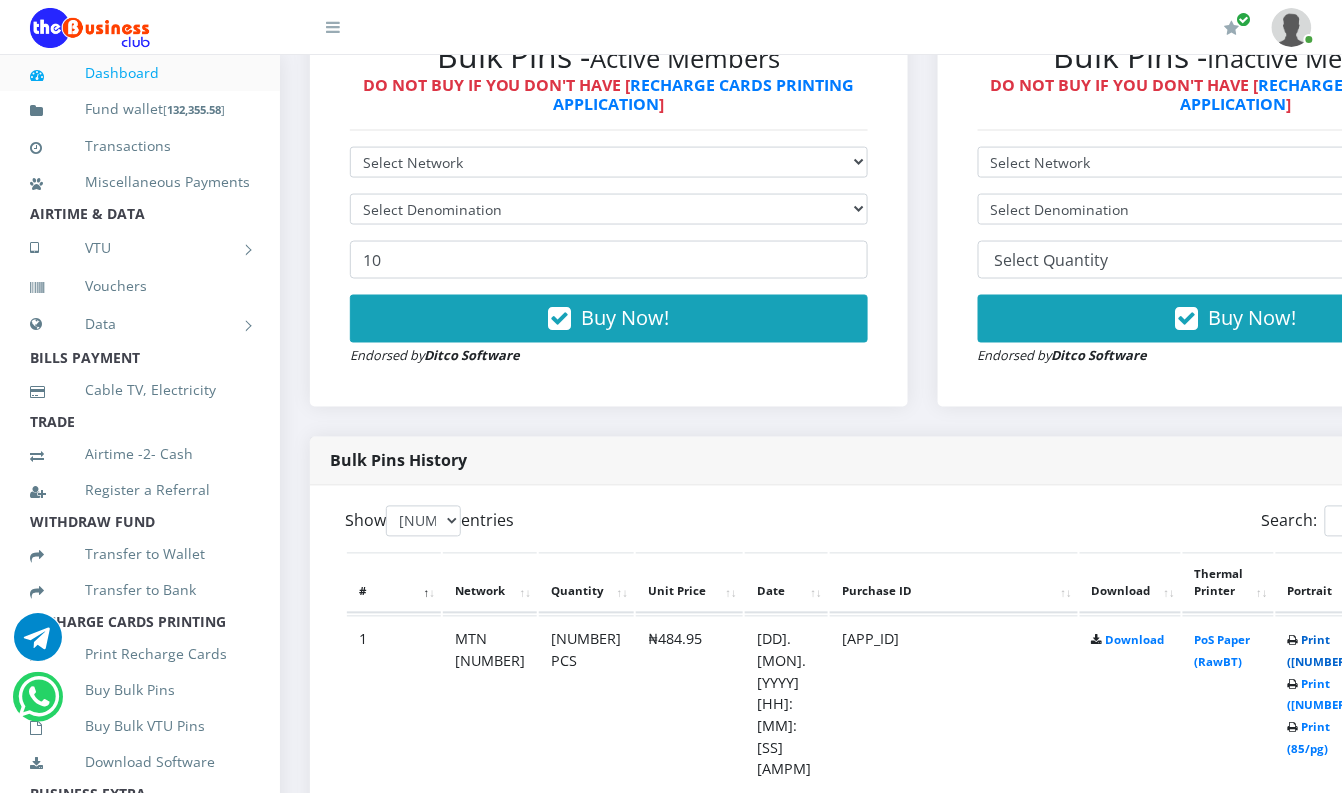 click on "Print (44/pg)" at bounding box center [1331, 651] 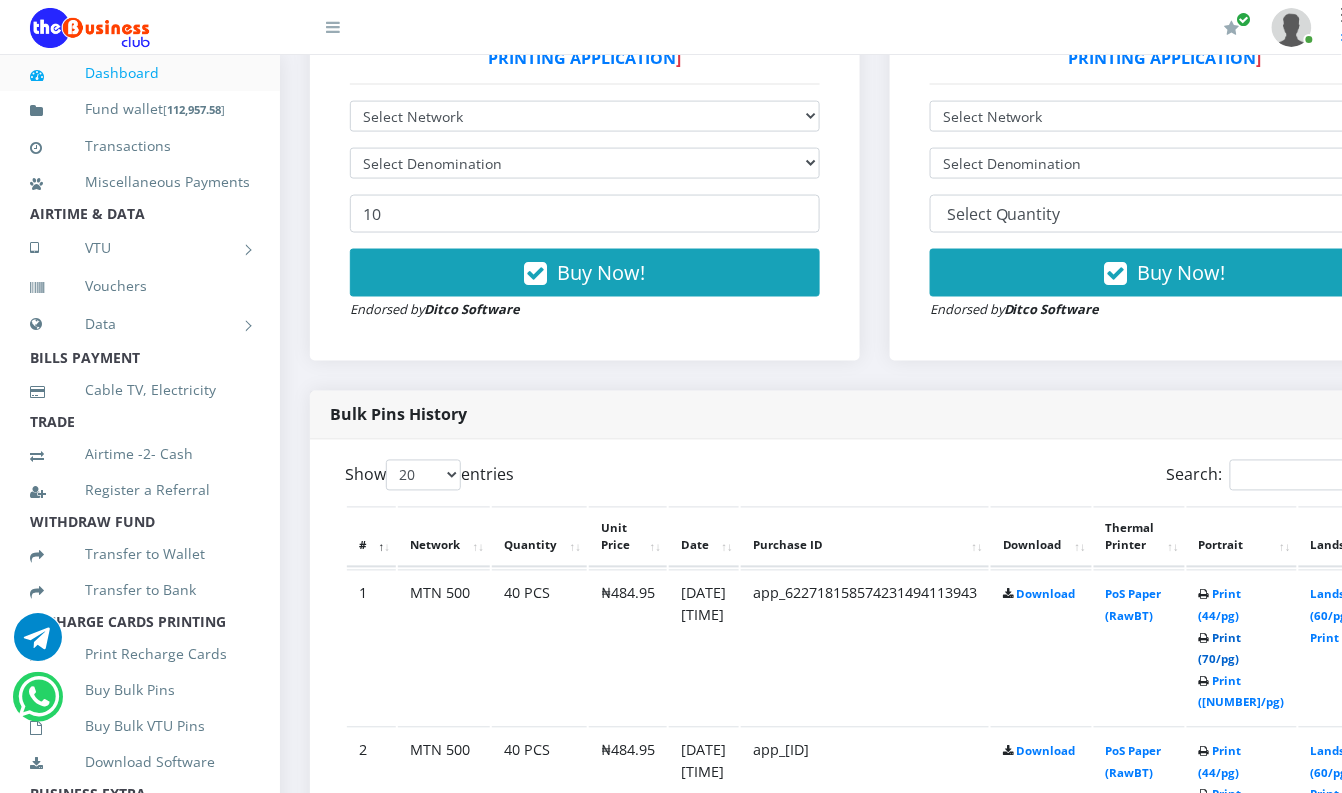 scroll, scrollTop: 0, scrollLeft: 0, axis: both 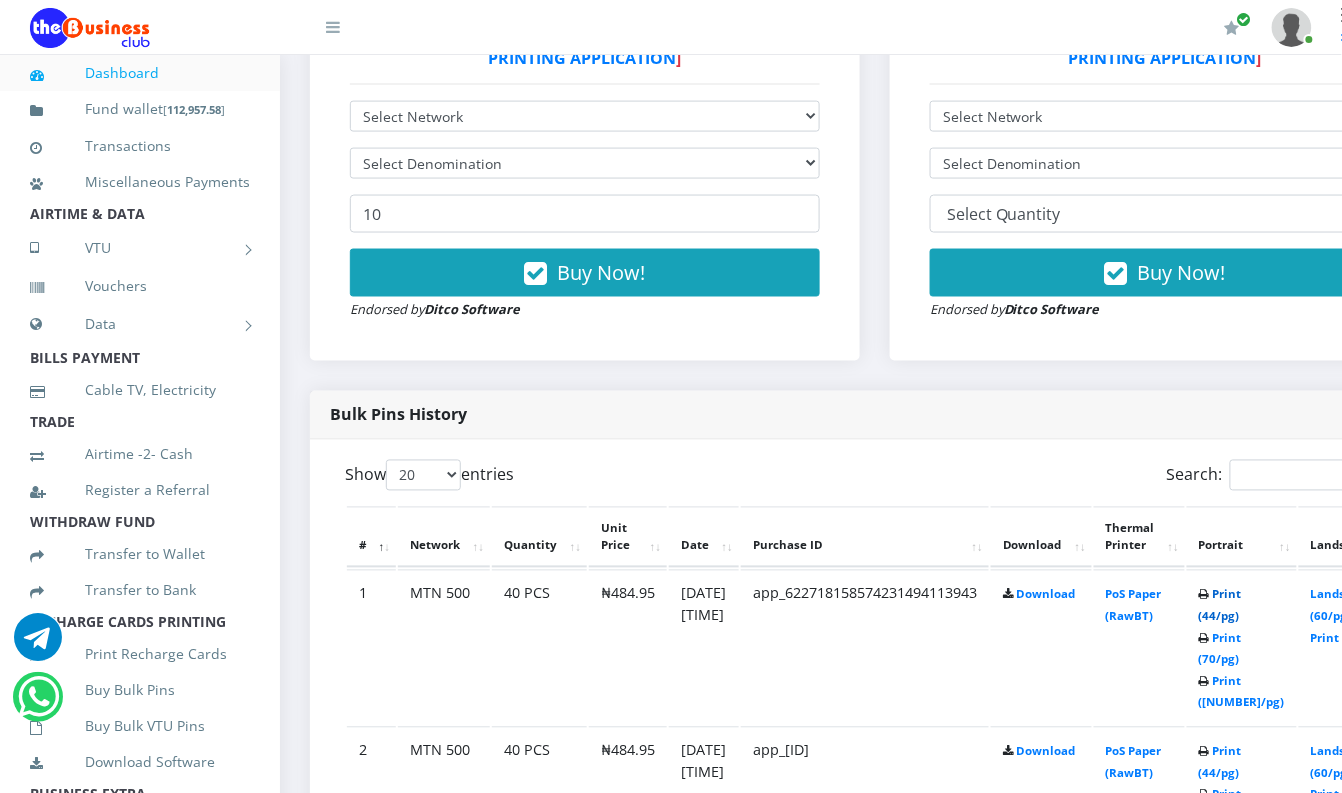 click on "Print (44/pg)" at bounding box center [1220, 605] 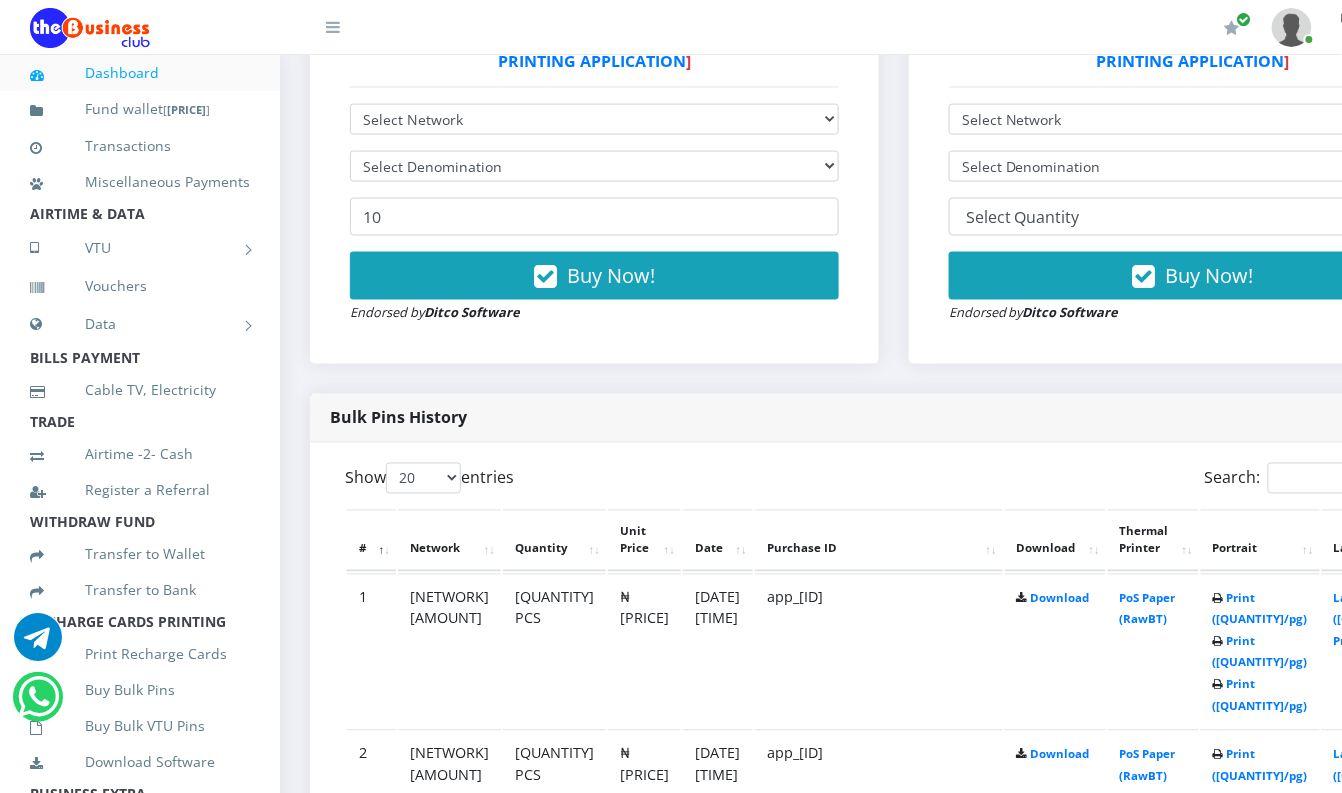 scroll, scrollTop: 0, scrollLeft: 0, axis: both 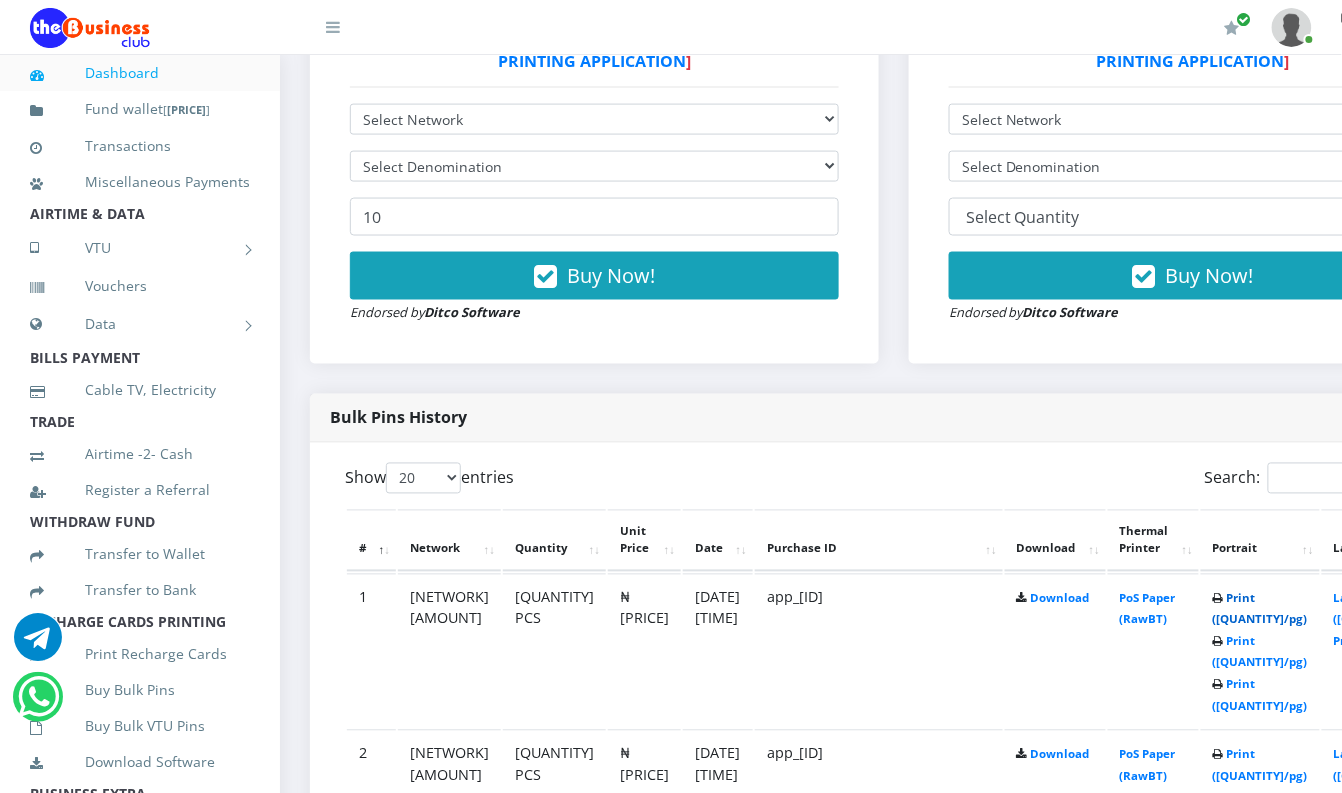 click on "Print (44/pg)" at bounding box center (1260, 609) 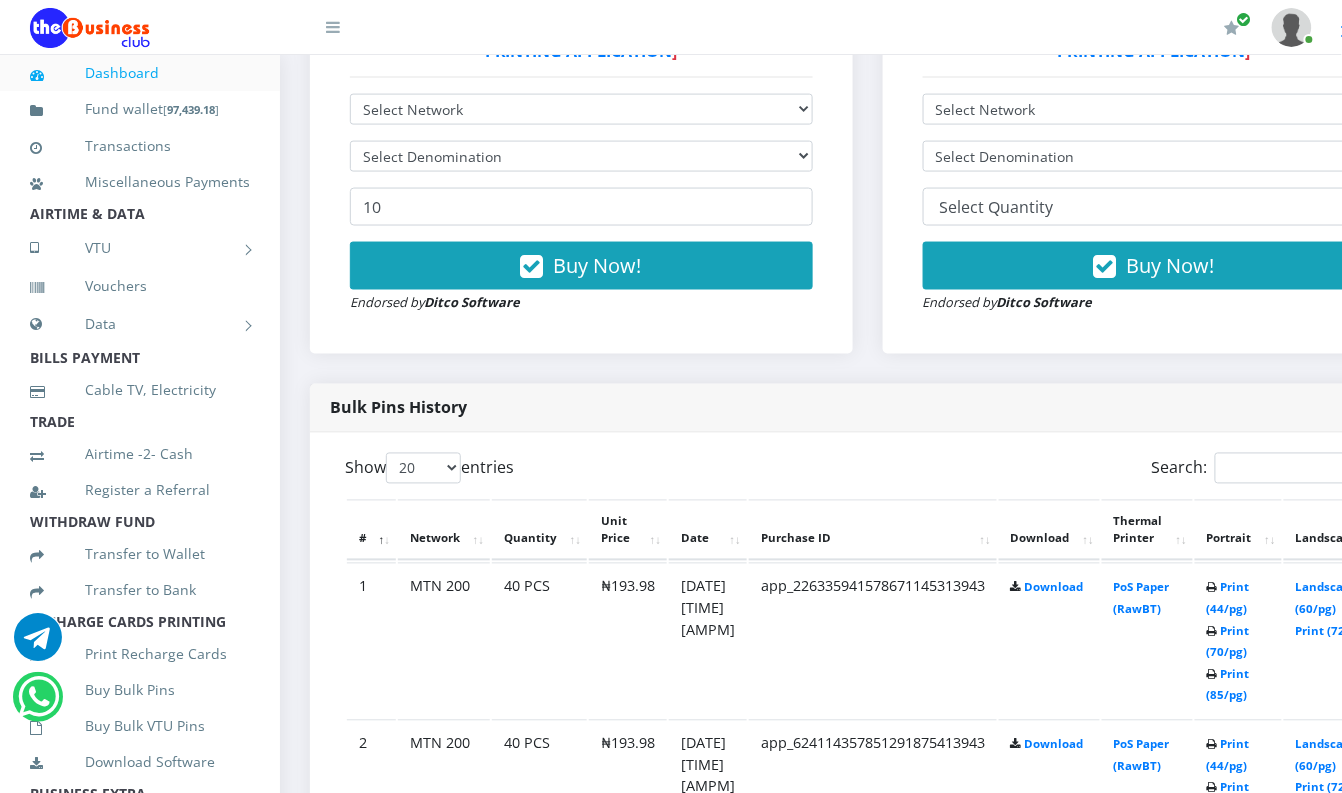 scroll, scrollTop: 0, scrollLeft: 0, axis: both 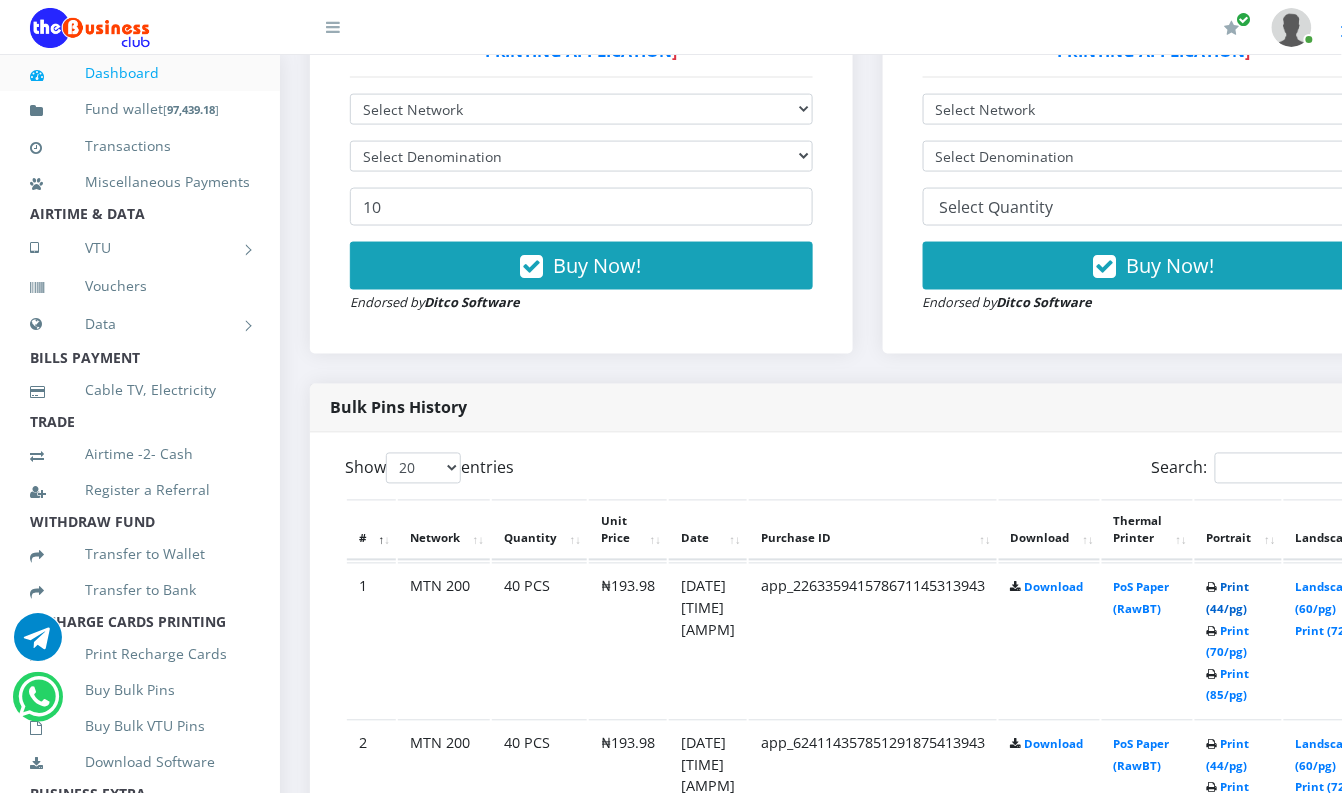 click on "Print ([QUANTITY]/pg)" at bounding box center (1228, 598) 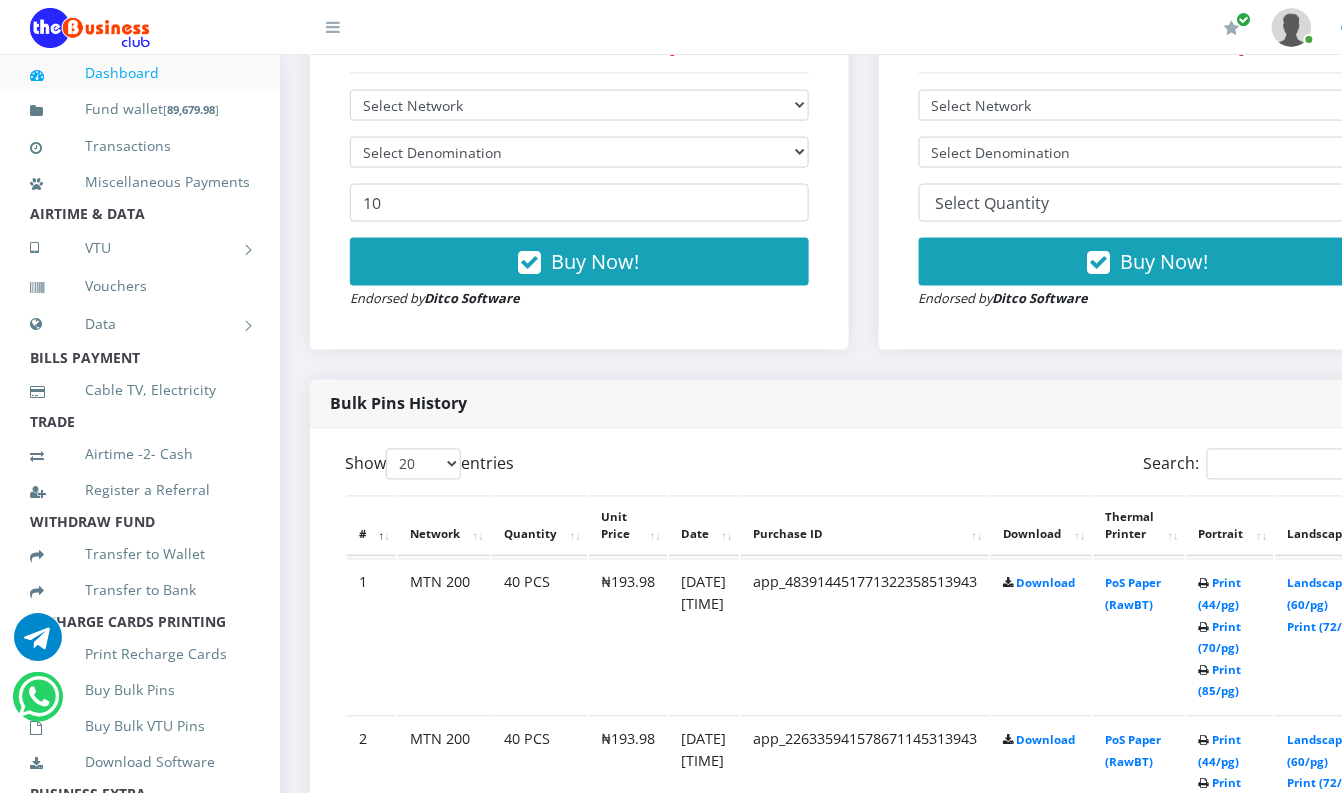 scroll, scrollTop: 0, scrollLeft: 0, axis: both 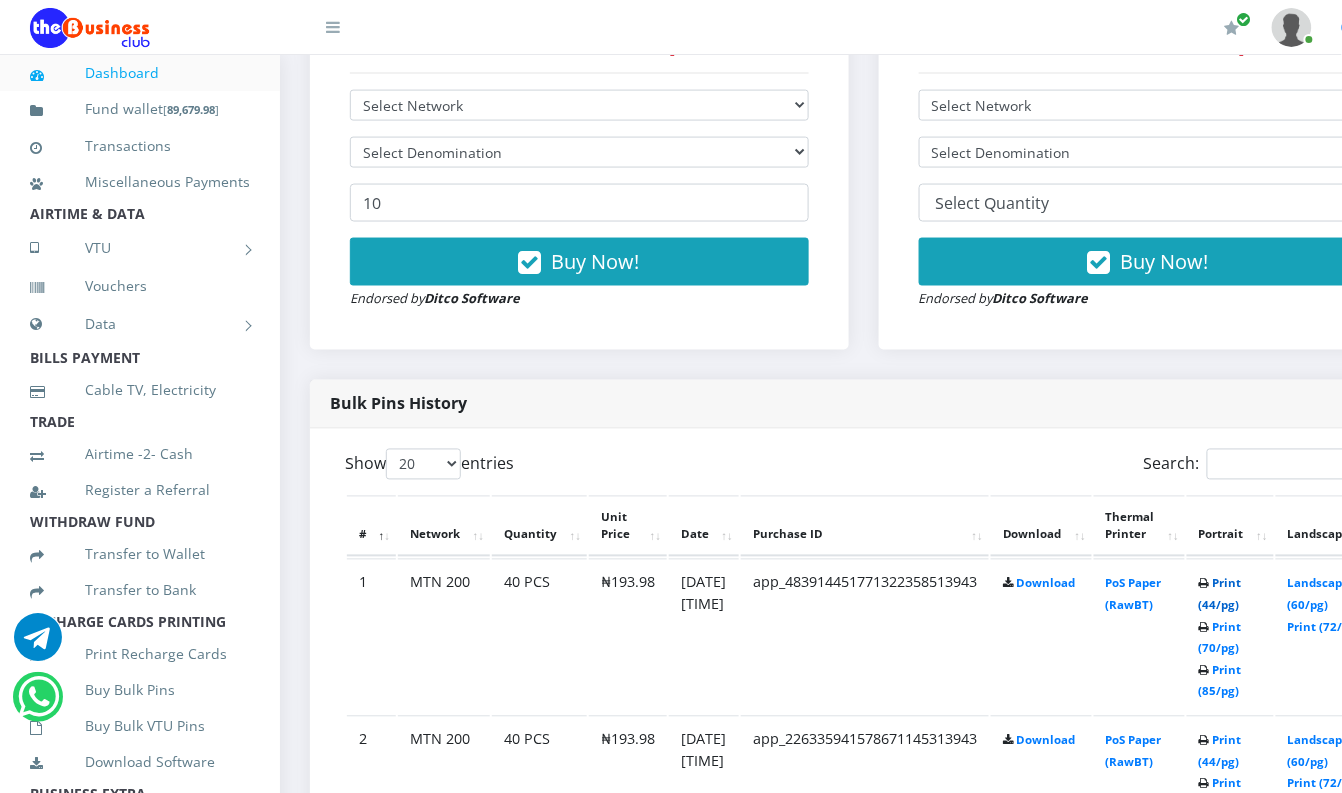 click on "Print (44/pg)" at bounding box center [1220, 594] 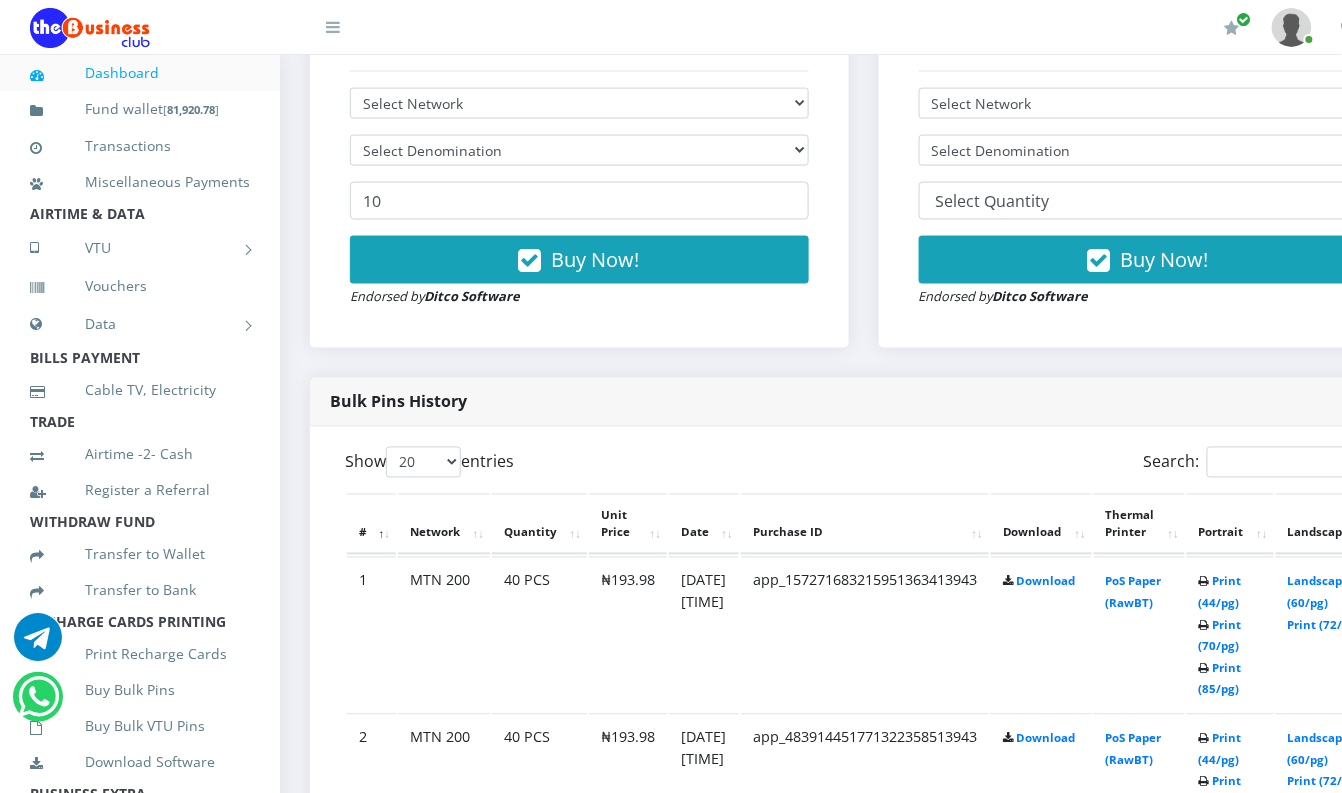 scroll, scrollTop: 0, scrollLeft: 0, axis: both 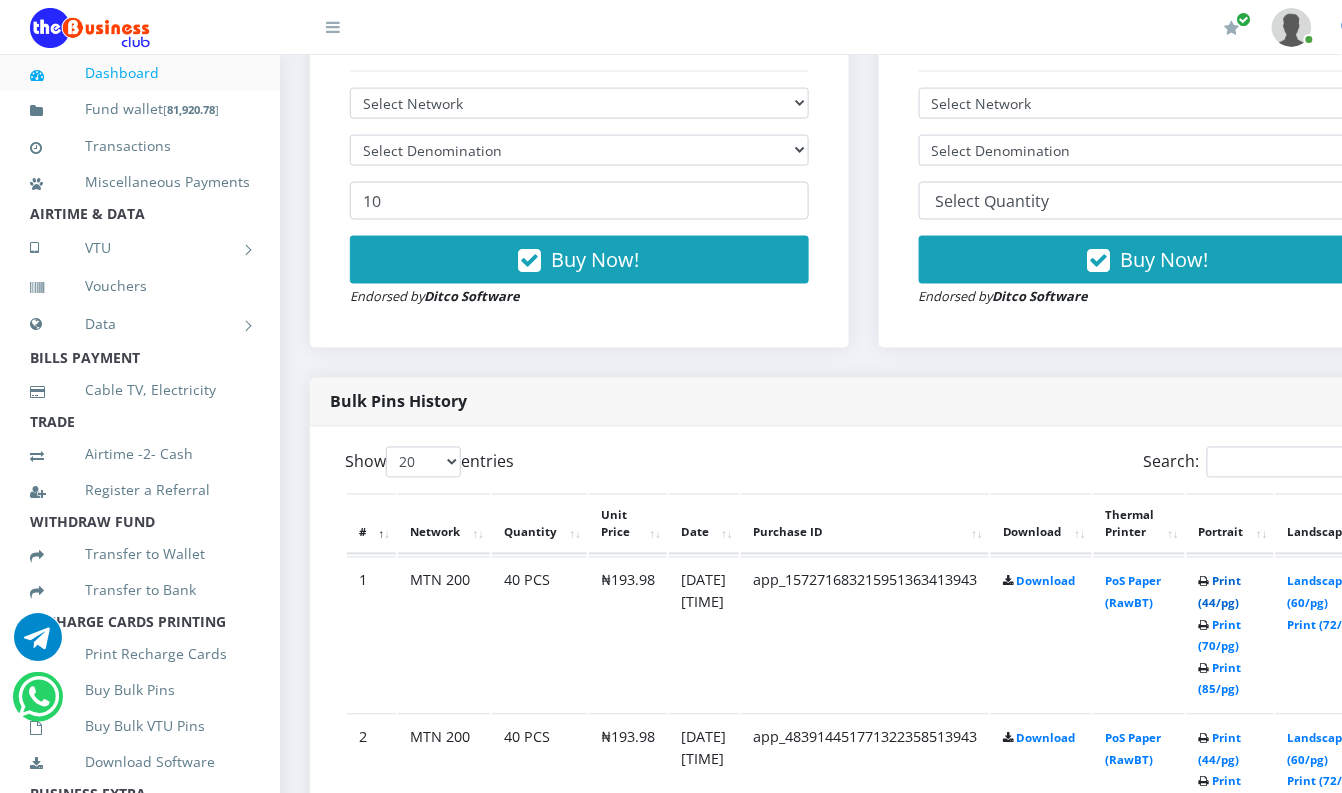 click on "Print (44/pg)" at bounding box center (1220, 592) 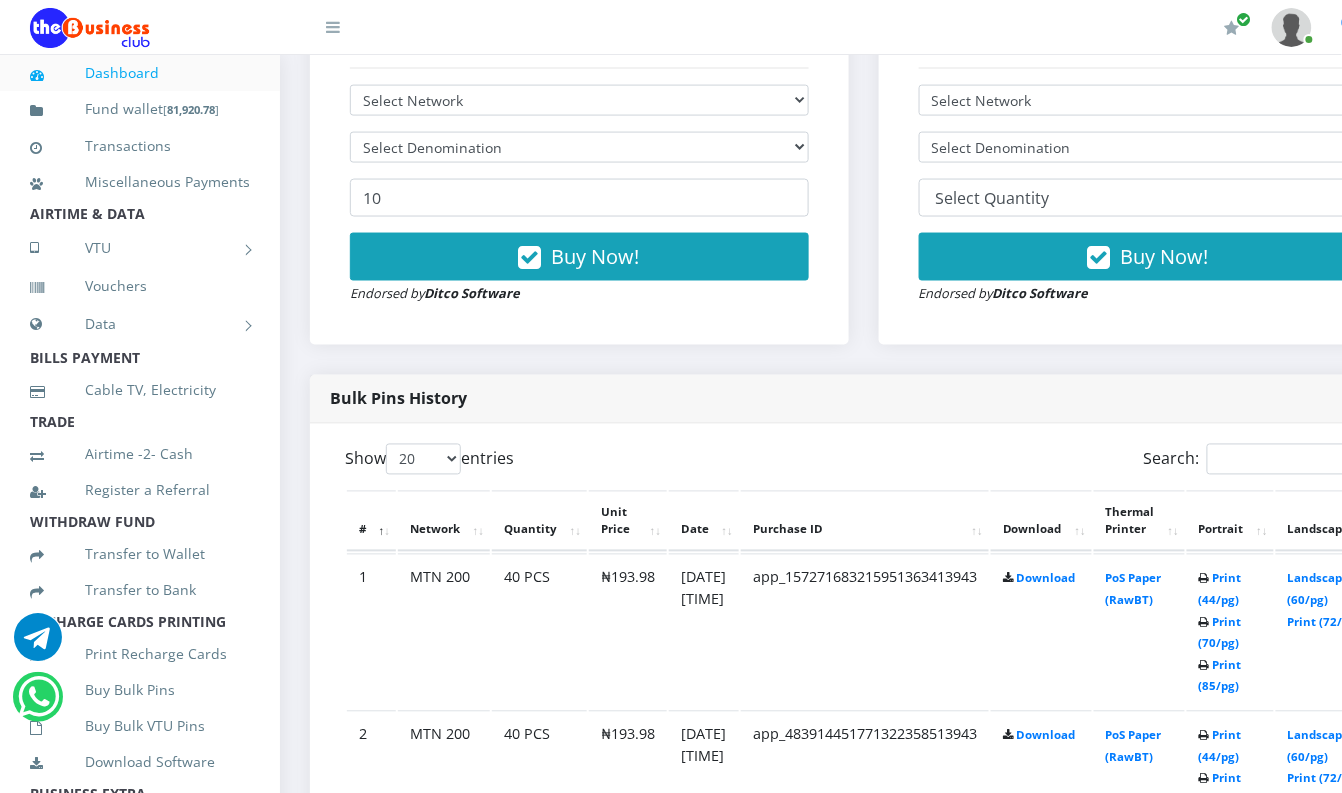 scroll, scrollTop: 0, scrollLeft: 0, axis: both 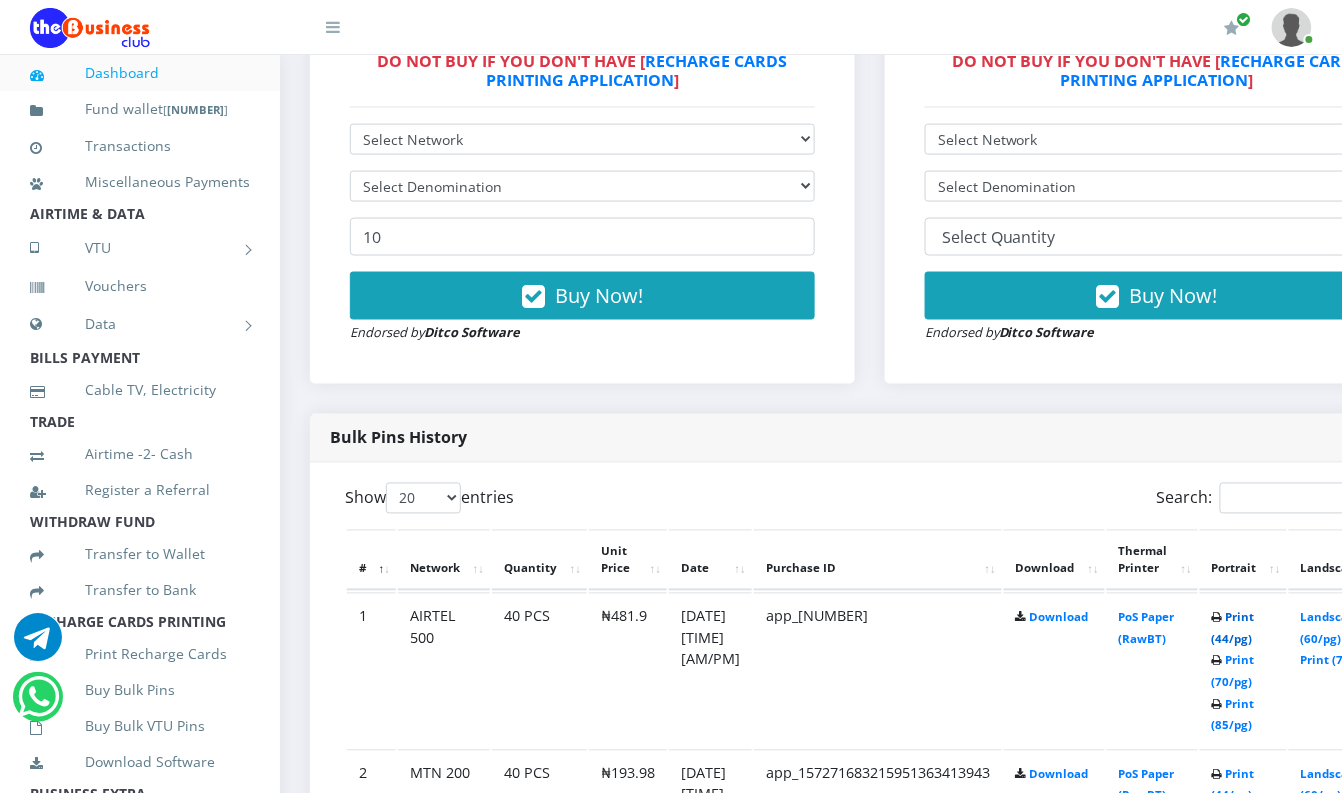 click on "Print (44/pg)" at bounding box center [1233, 628] 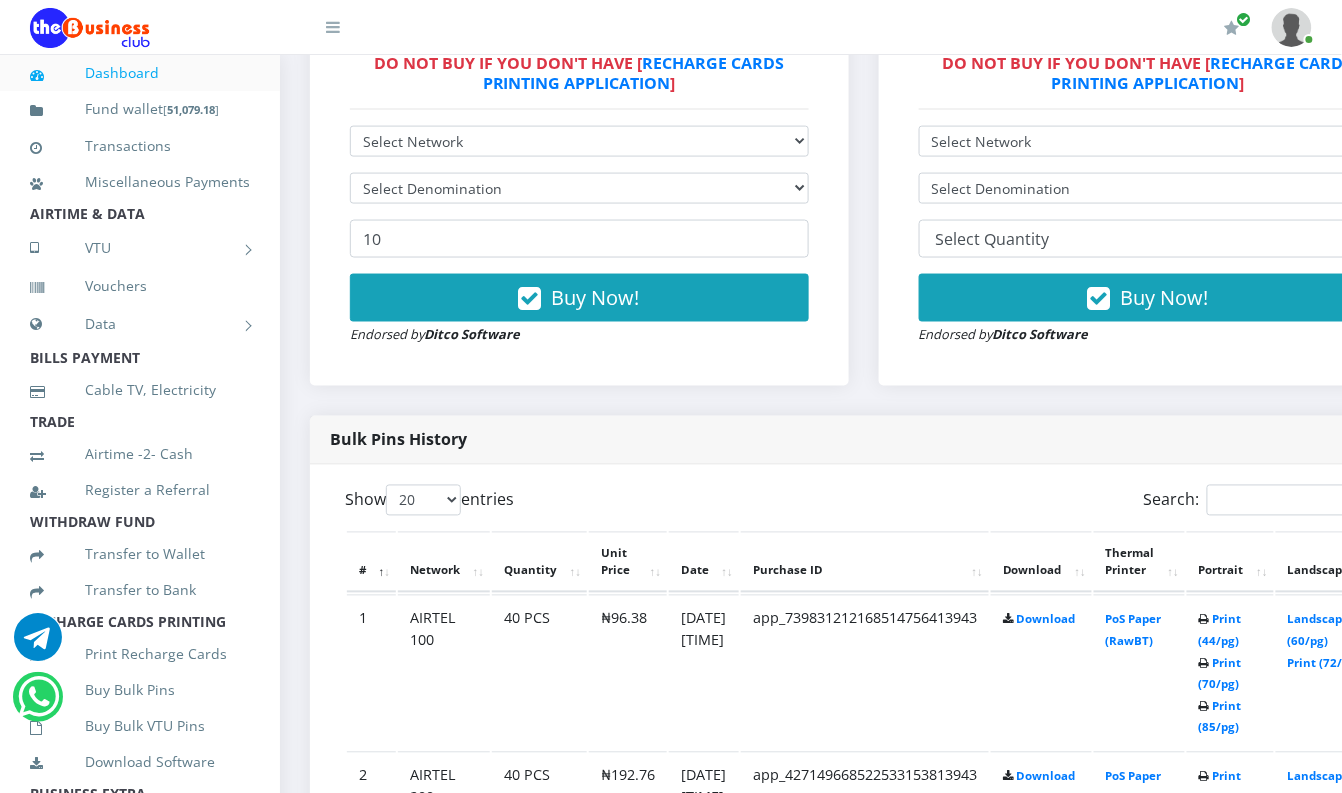 scroll, scrollTop: 0, scrollLeft: 0, axis: both 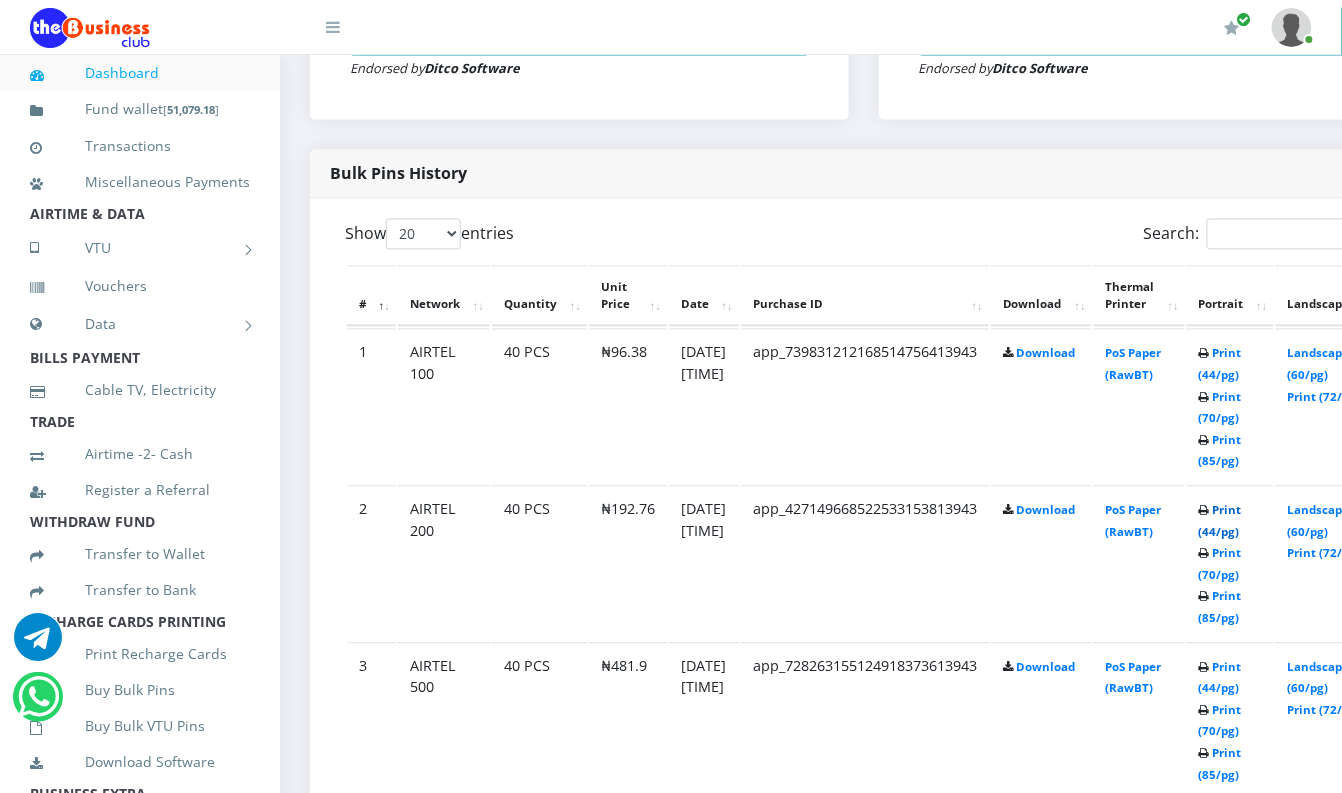 click on "Print (44/pg)" at bounding box center (1220, 521) 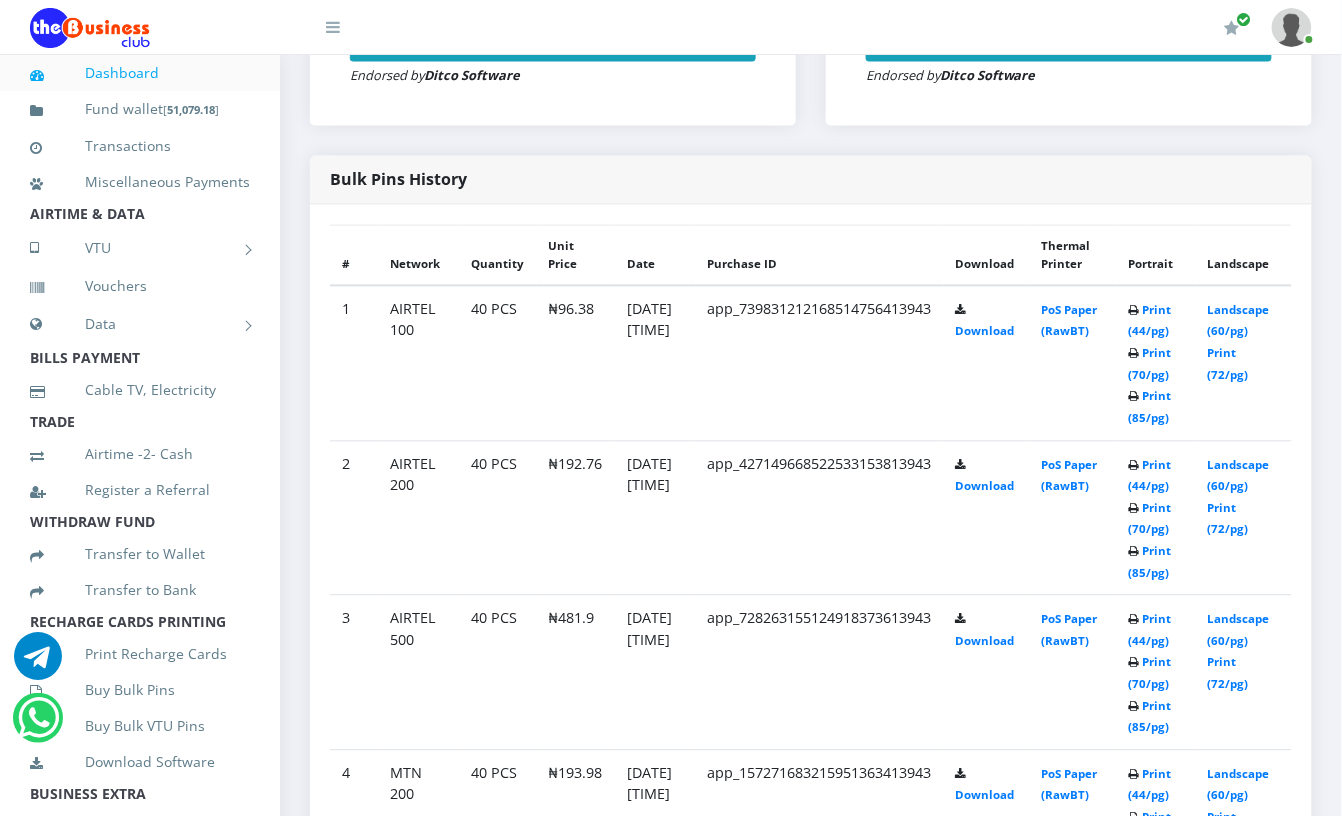 scroll, scrollTop: 913, scrollLeft: 0, axis: vertical 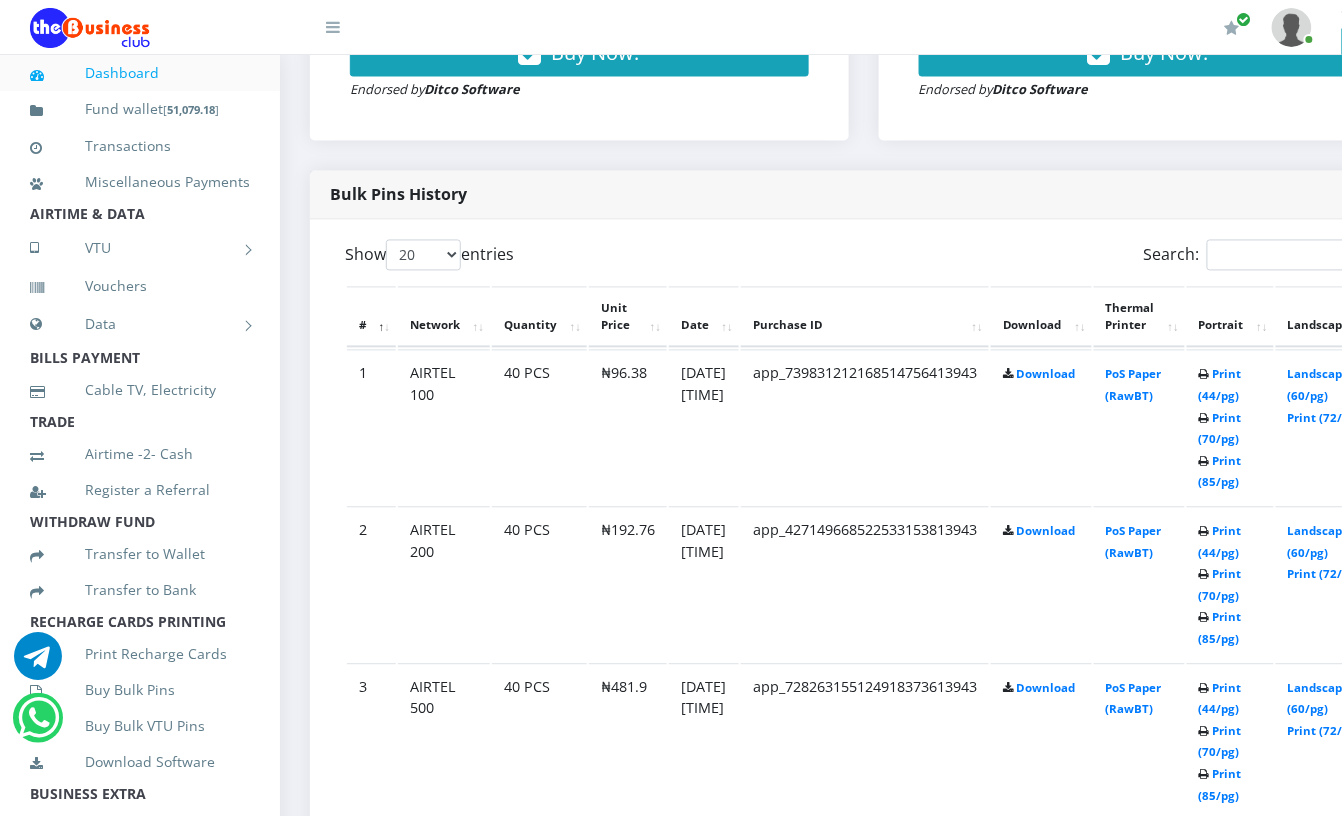drag, startPoint x: 1160, startPoint y: 308, endPoint x: 1217, endPoint y: 382, distance: 93.40771 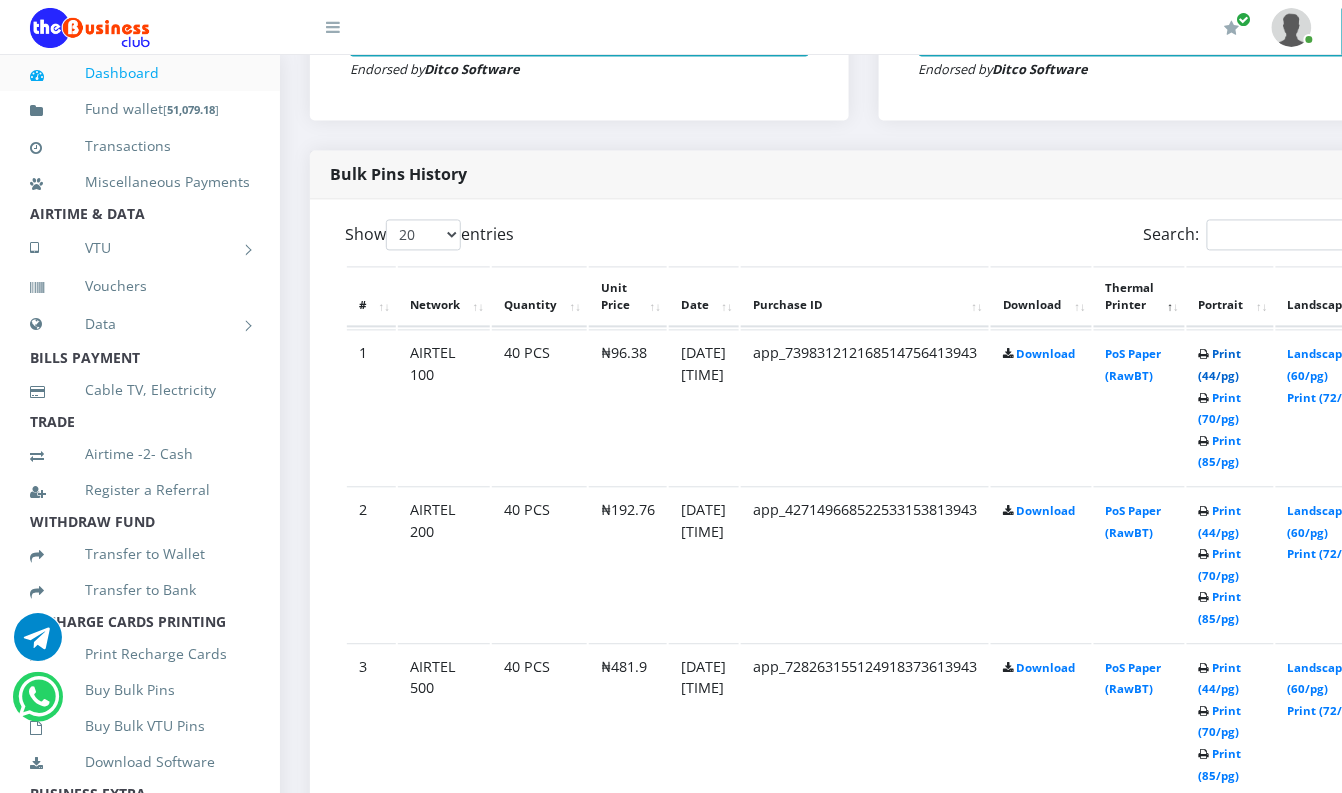 scroll, scrollTop: 934, scrollLeft: 0, axis: vertical 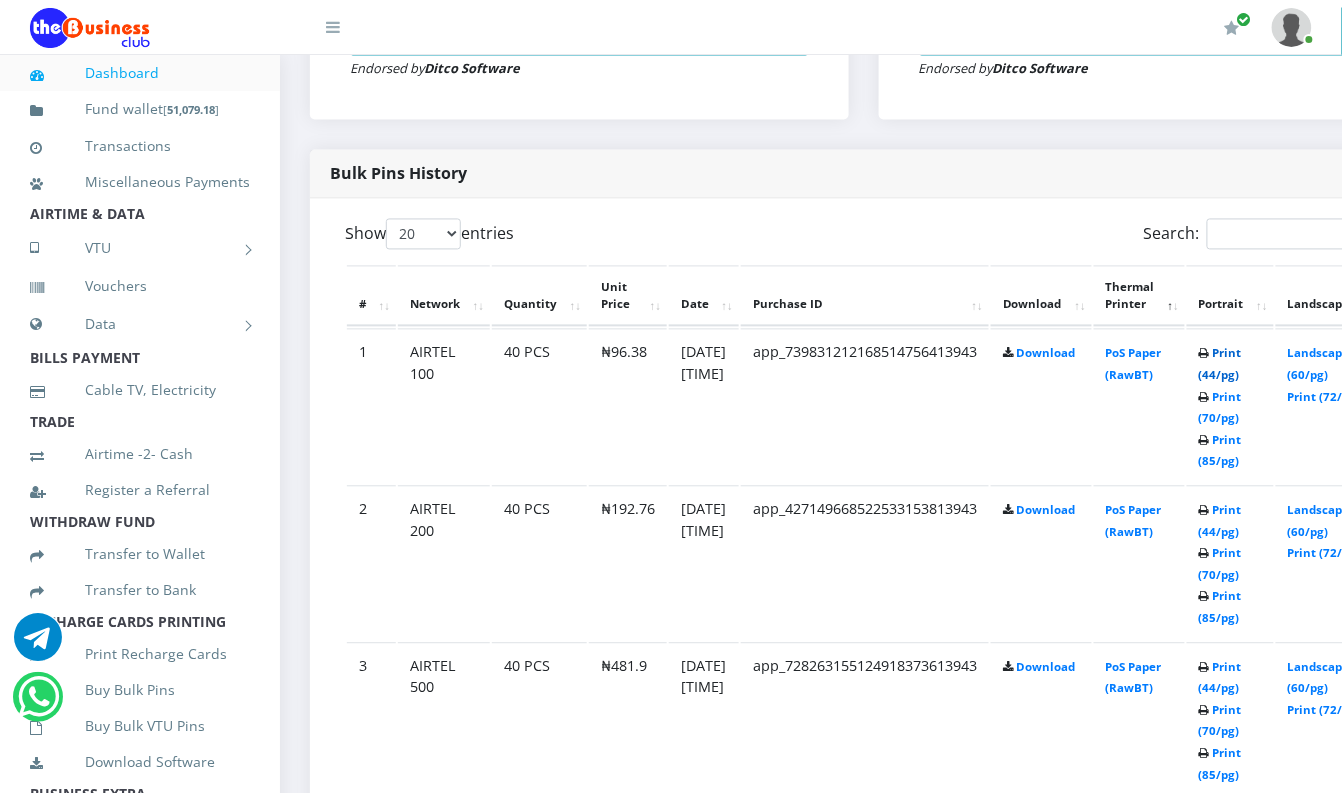click on "Print (44/pg)" at bounding box center (1220, 364) 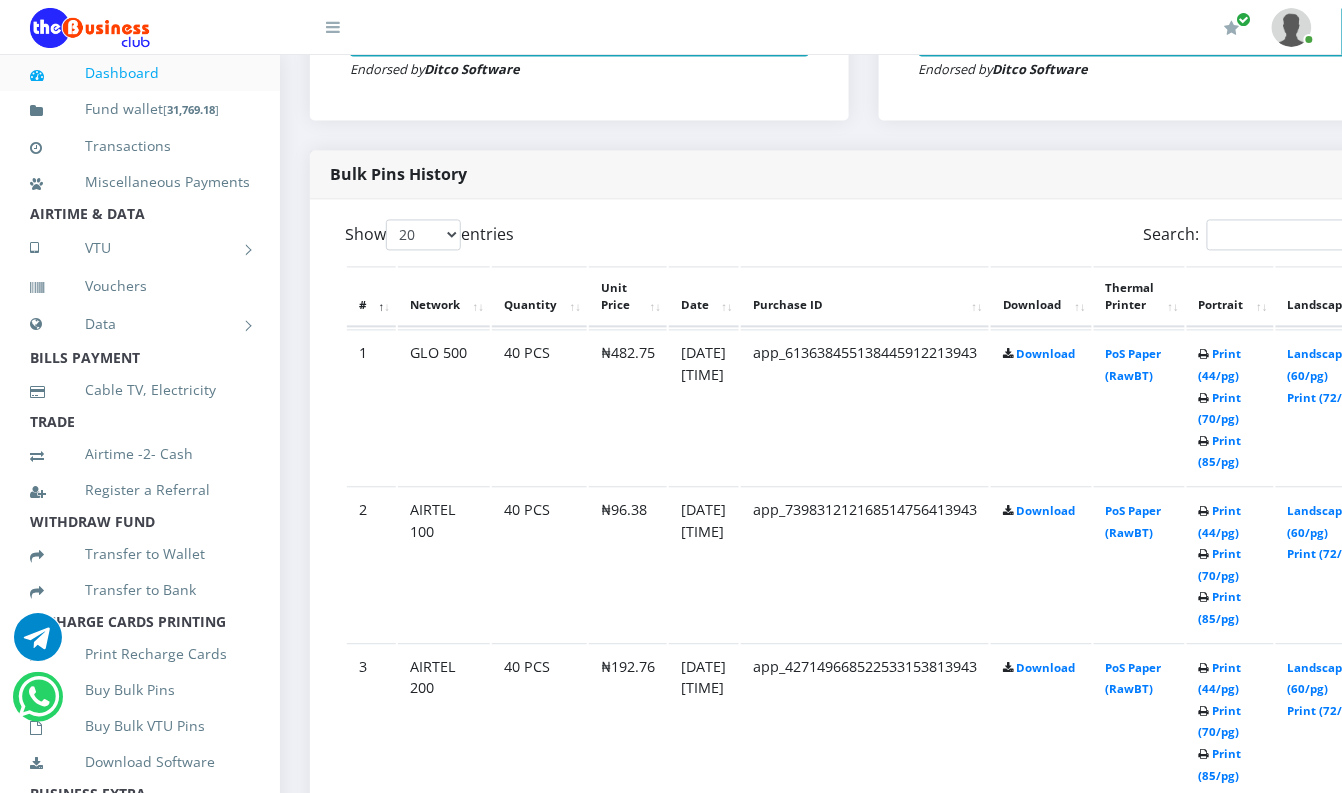scroll, scrollTop: 0, scrollLeft: 0, axis: both 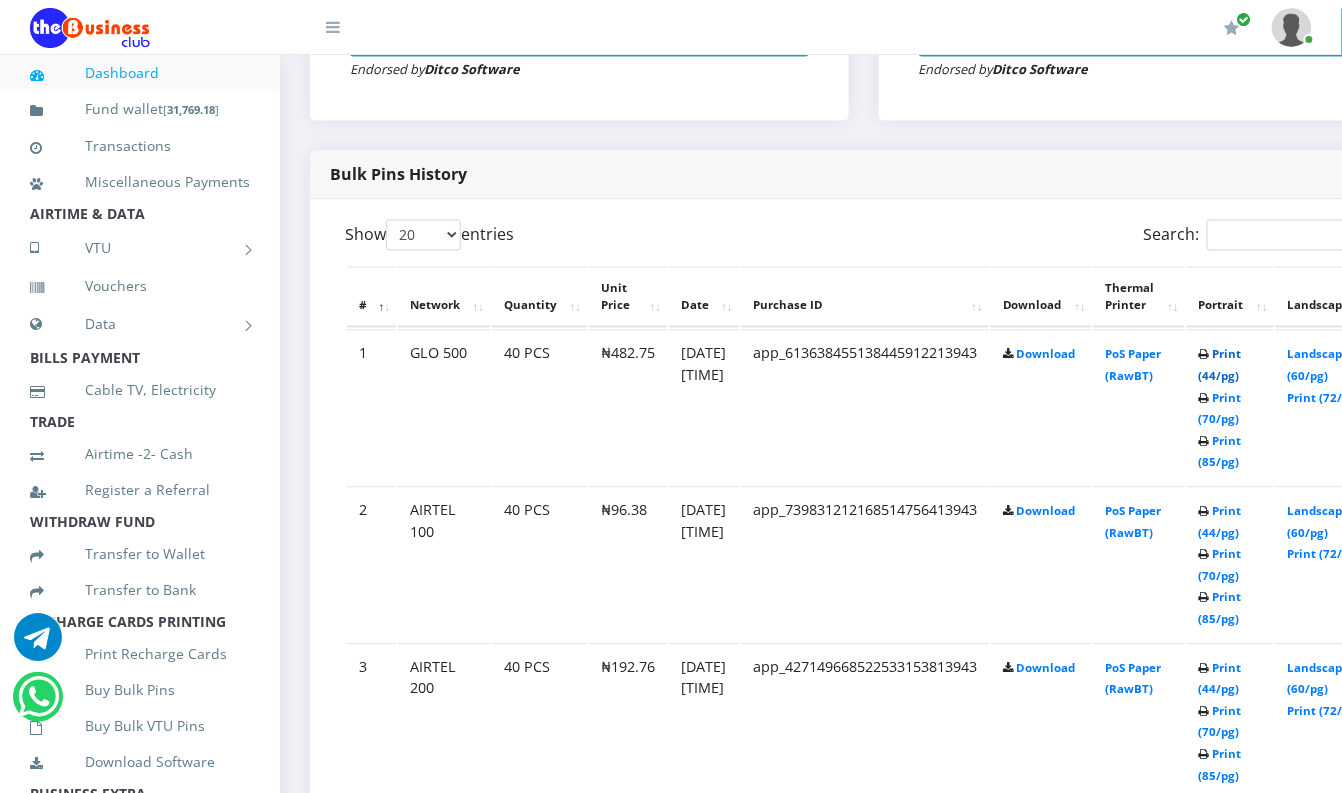 click on "Print (44/pg)" at bounding box center [1220, 365] 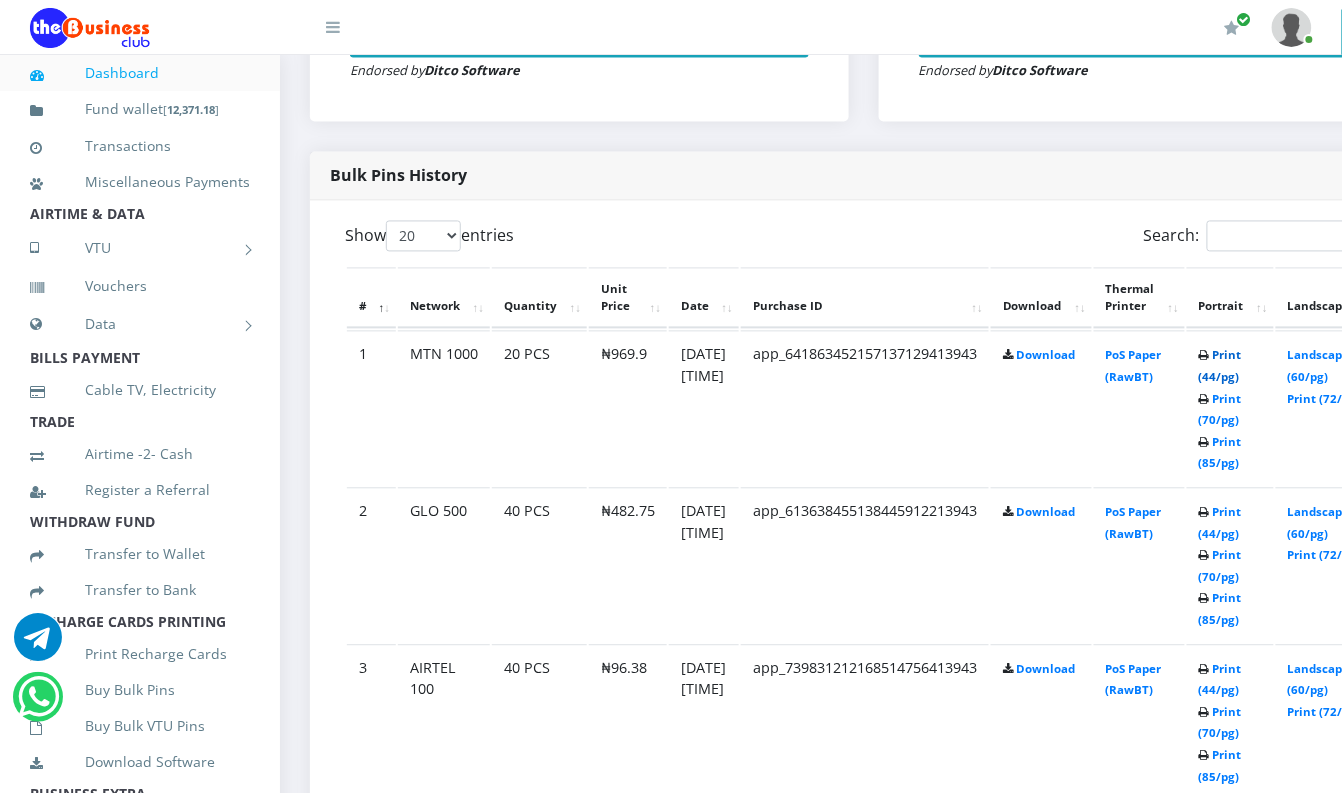 scroll, scrollTop: 0, scrollLeft: 0, axis: both 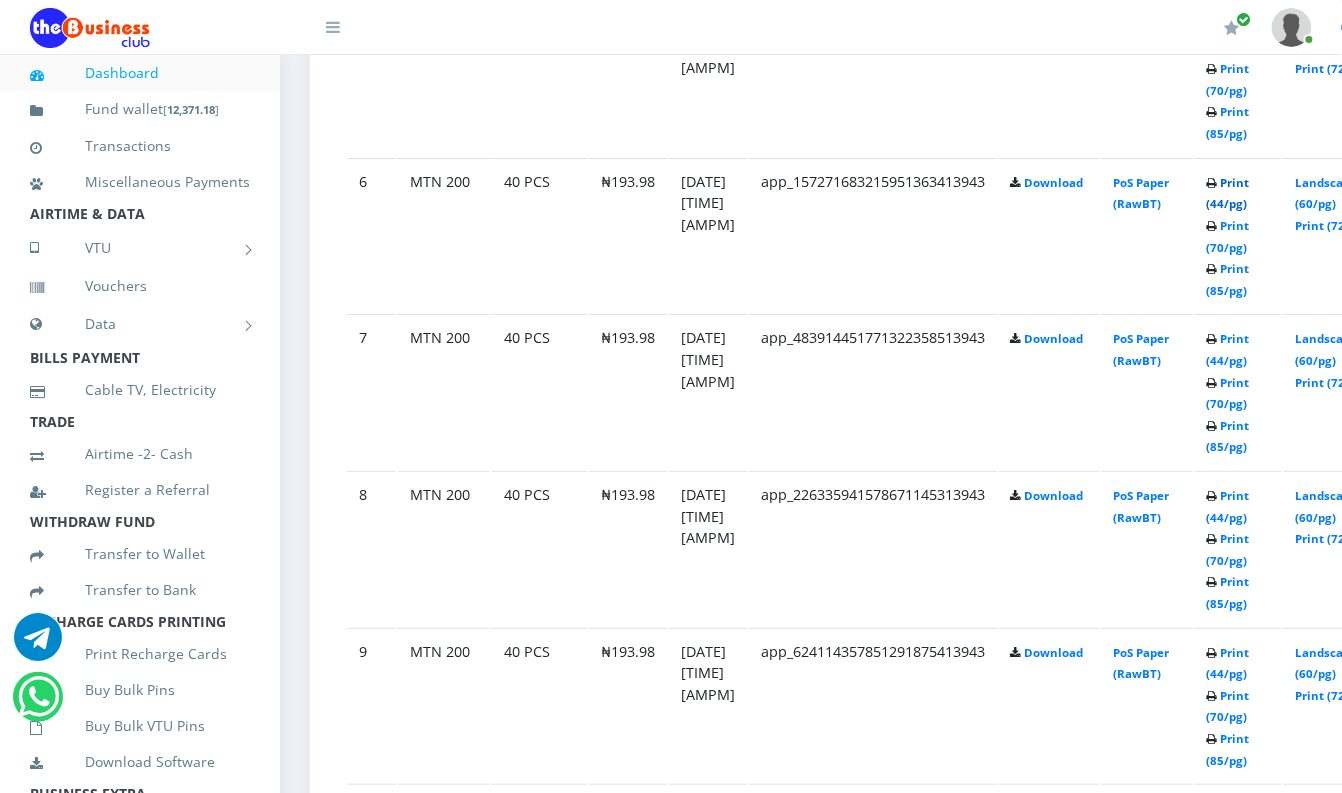 click on "Print (44/pg)" at bounding box center (1228, 193) 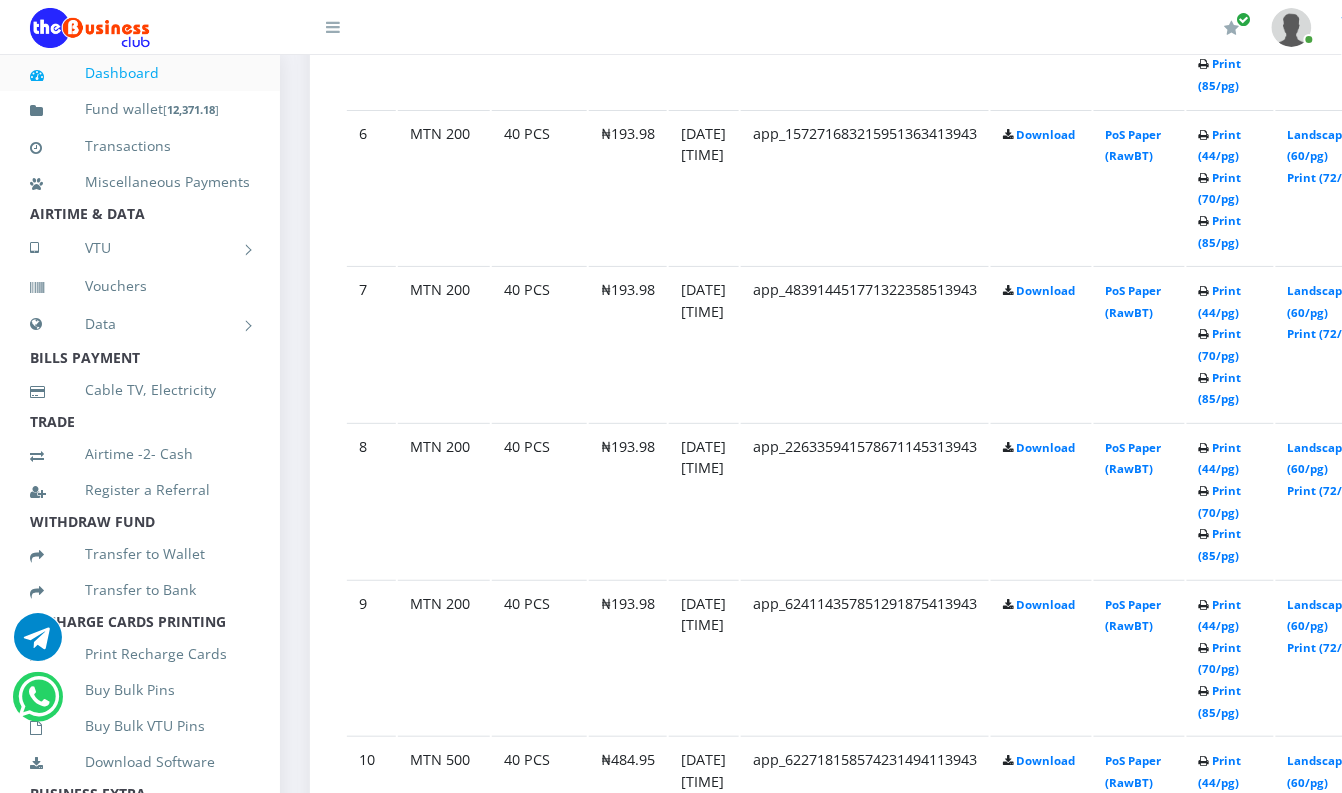 scroll, scrollTop: 1890, scrollLeft: 0, axis: vertical 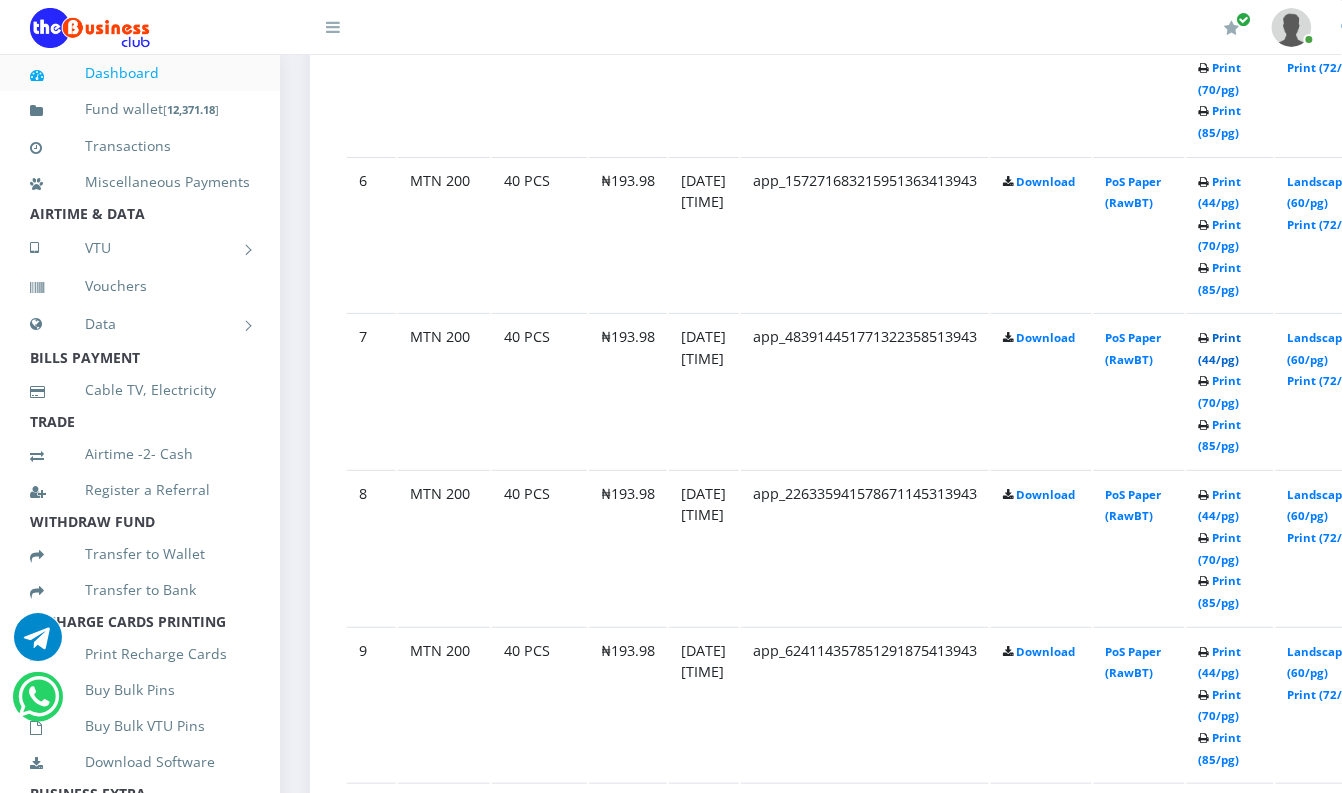 click on "Print (44/pg)" at bounding box center [1220, 348] 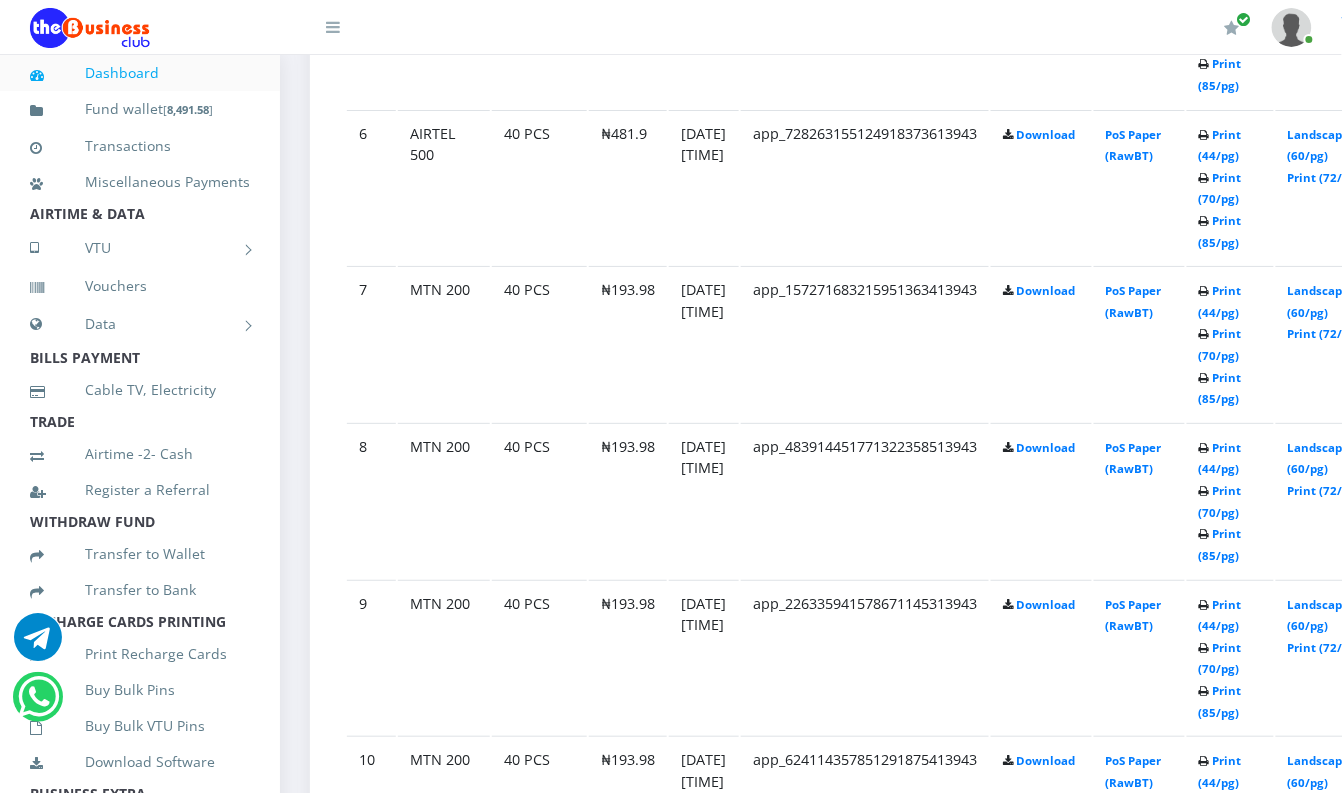 click on "Print (44/pg)   Print (70/pg)   Print (85/pg)" at bounding box center (1230, -597) 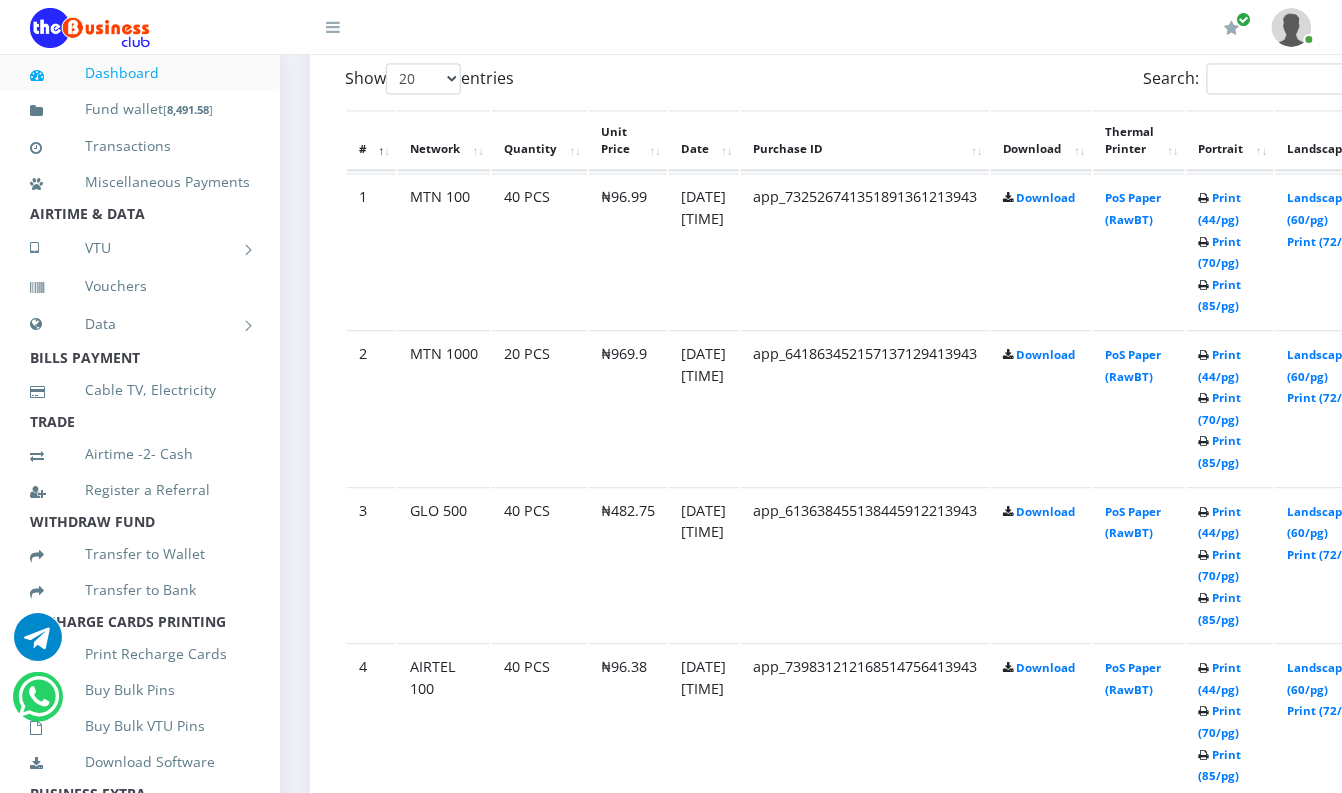scroll, scrollTop: 1020, scrollLeft: 0, axis: vertical 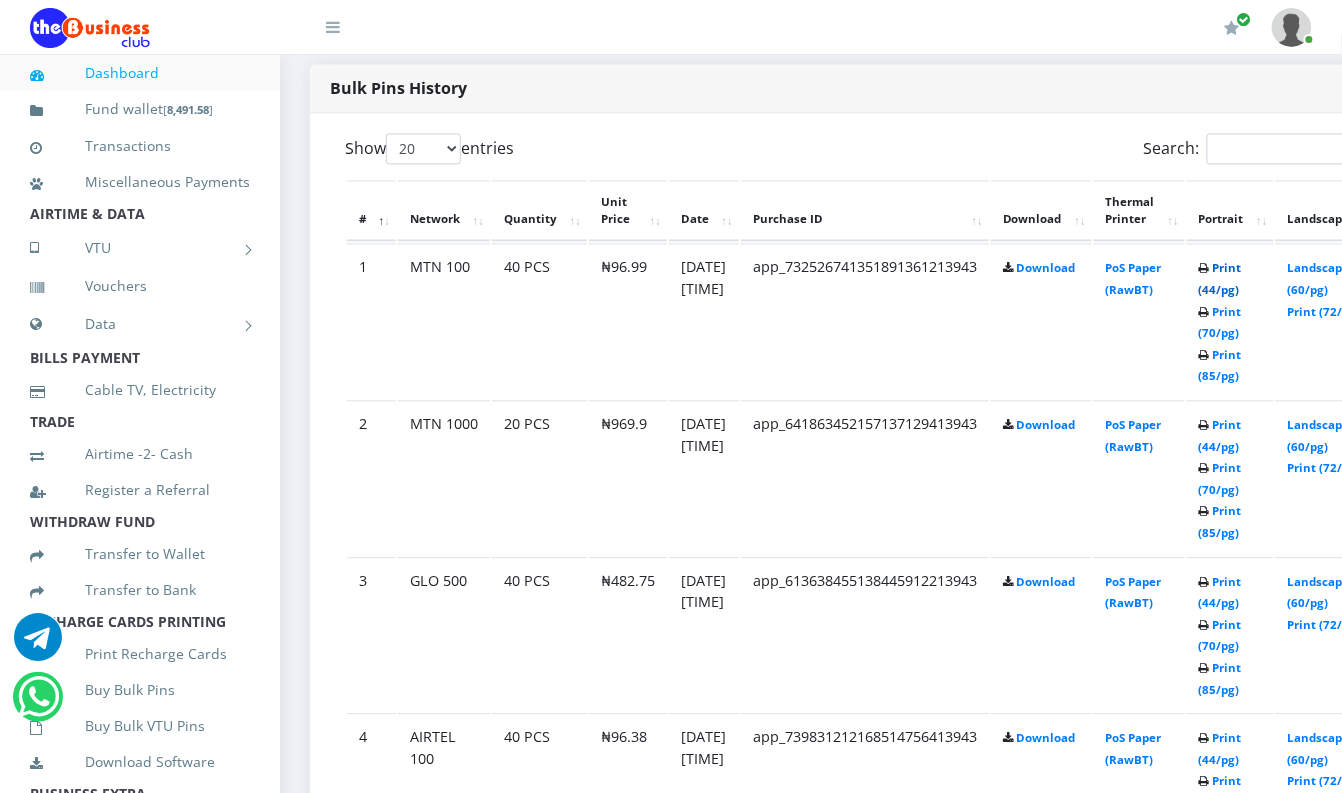 click on "Print (44/pg)" at bounding box center [1220, 278] 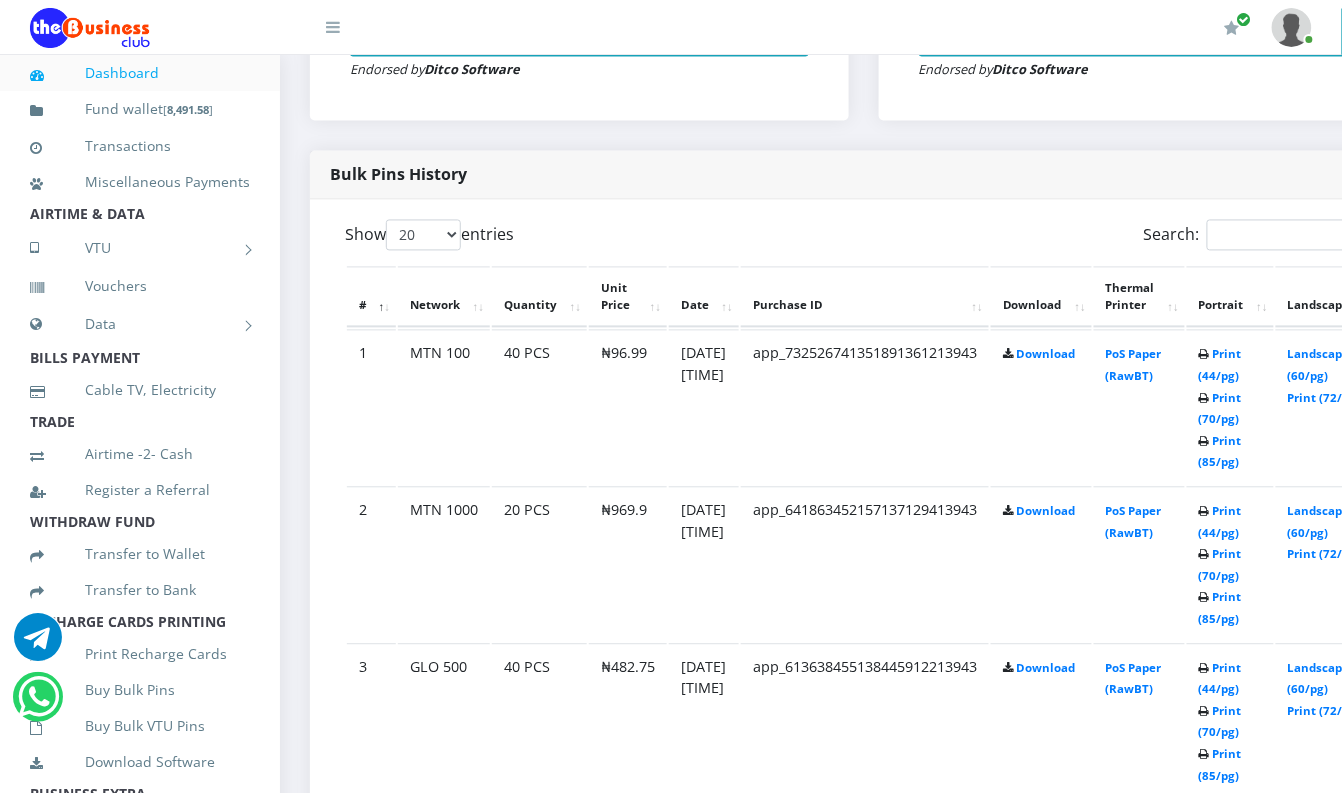 scroll, scrollTop: 0, scrollLeft: 0, axis: both 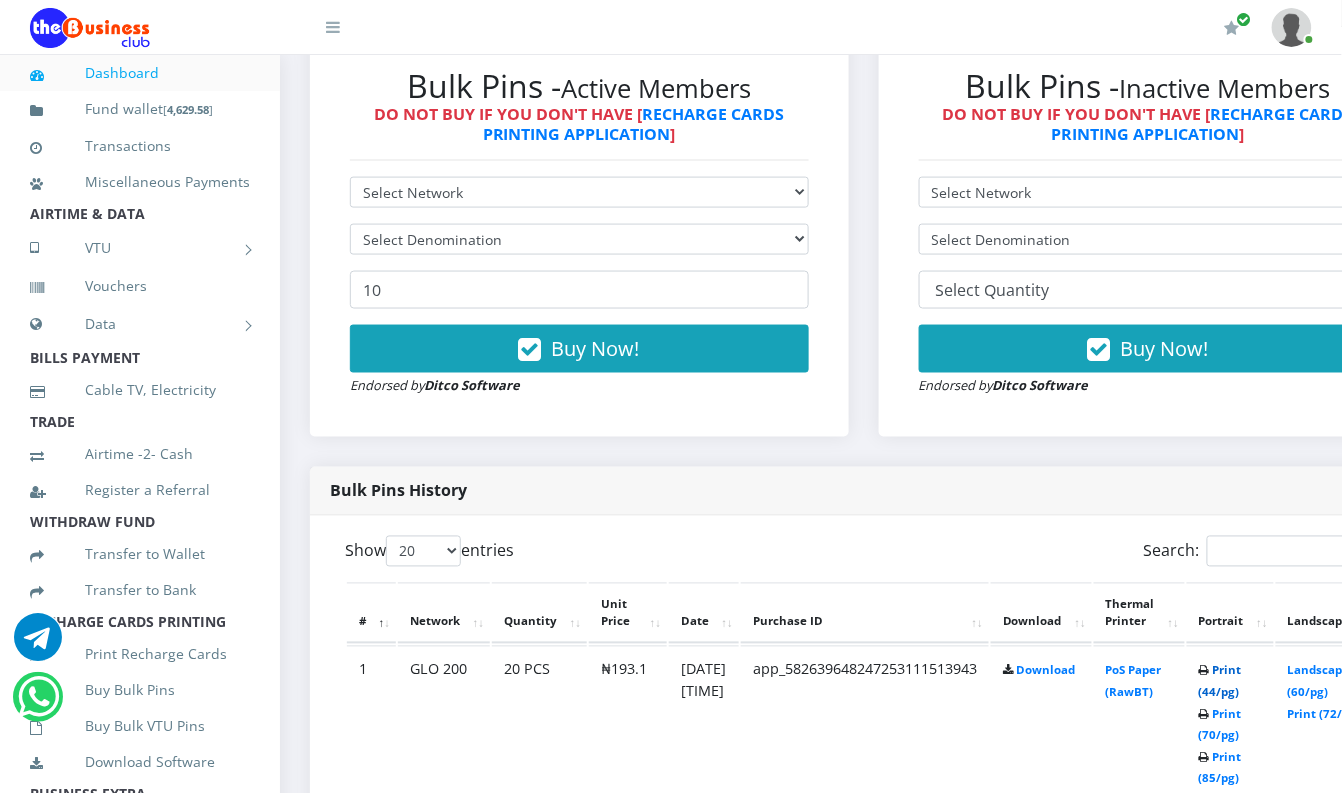 click on "Print (44/pg)" at bounding box center [1220, 681] 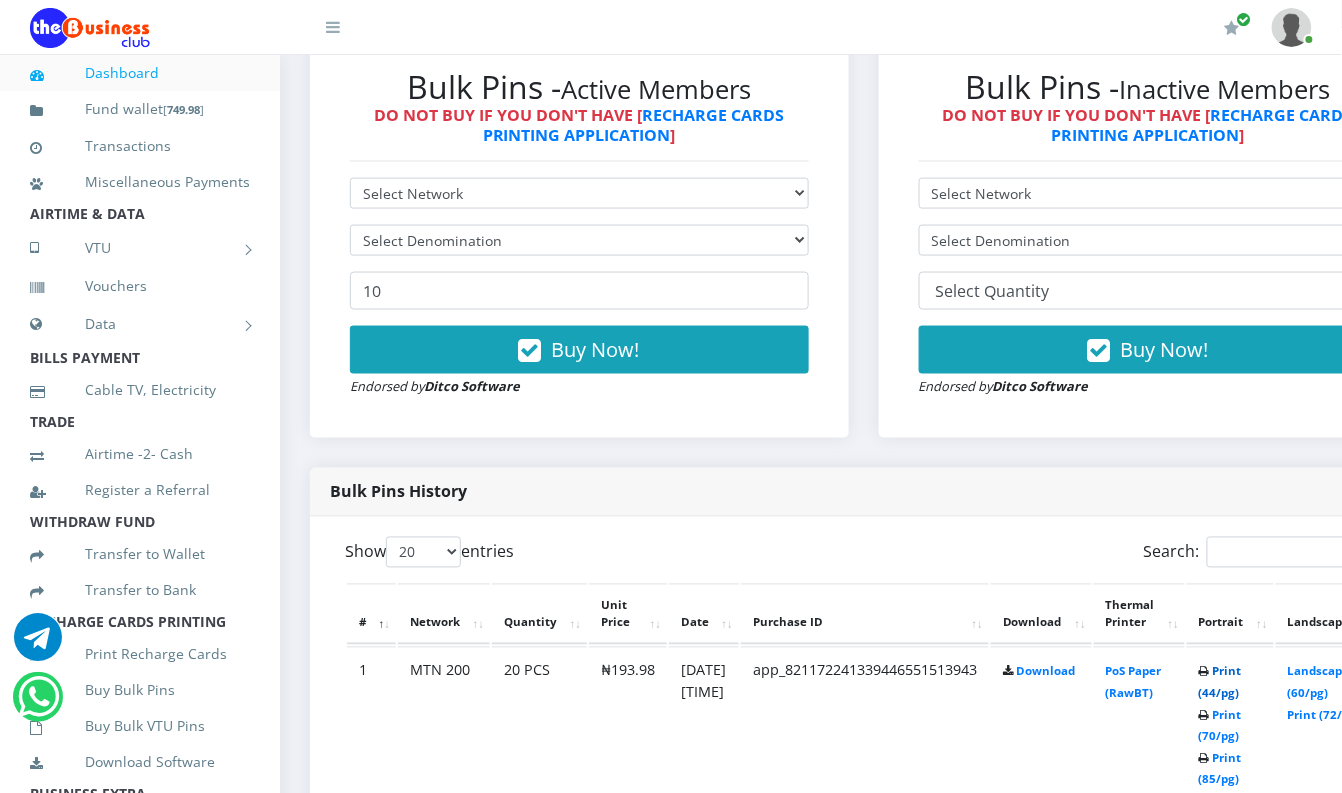scroll, scrollTop: 0, scrollLeft: 0, axis: both 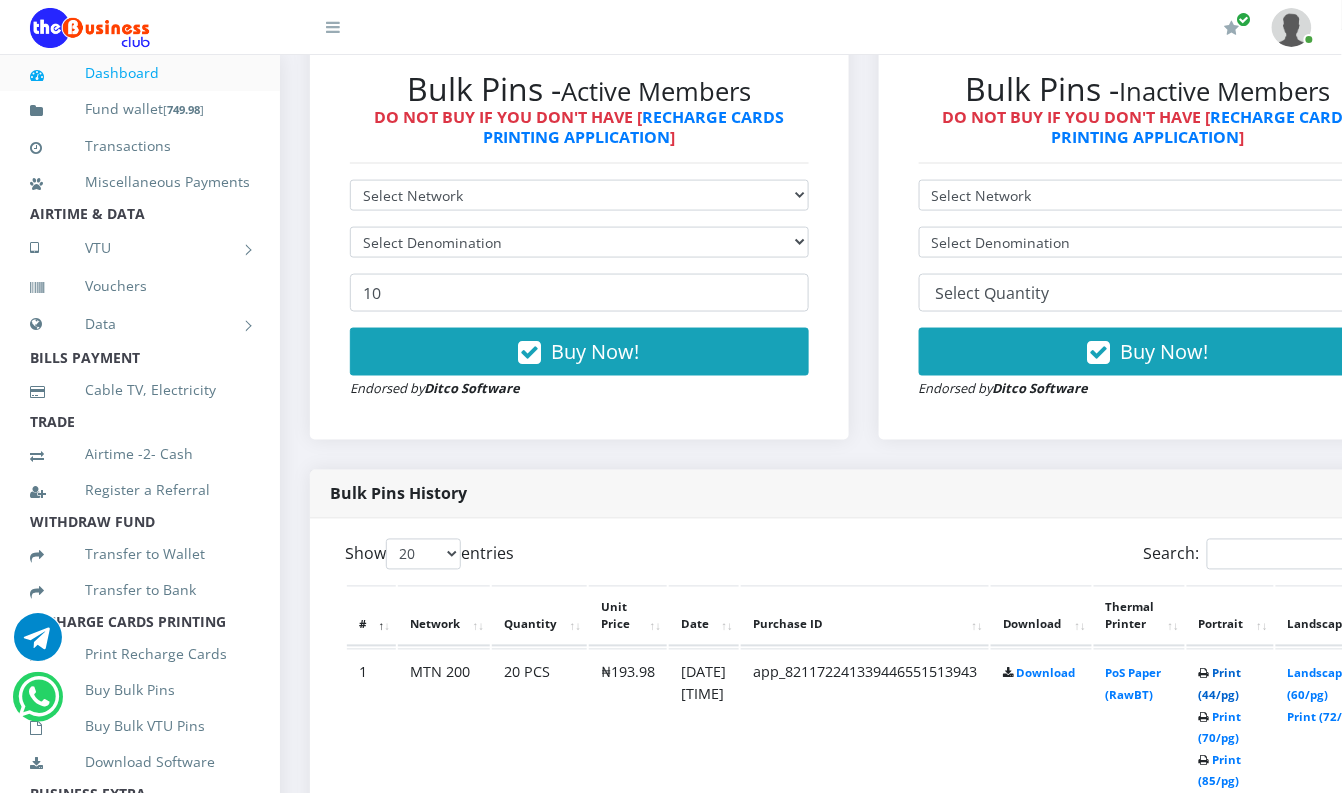 click on "Print (44/pg)" at bounding box center (1220, 684) 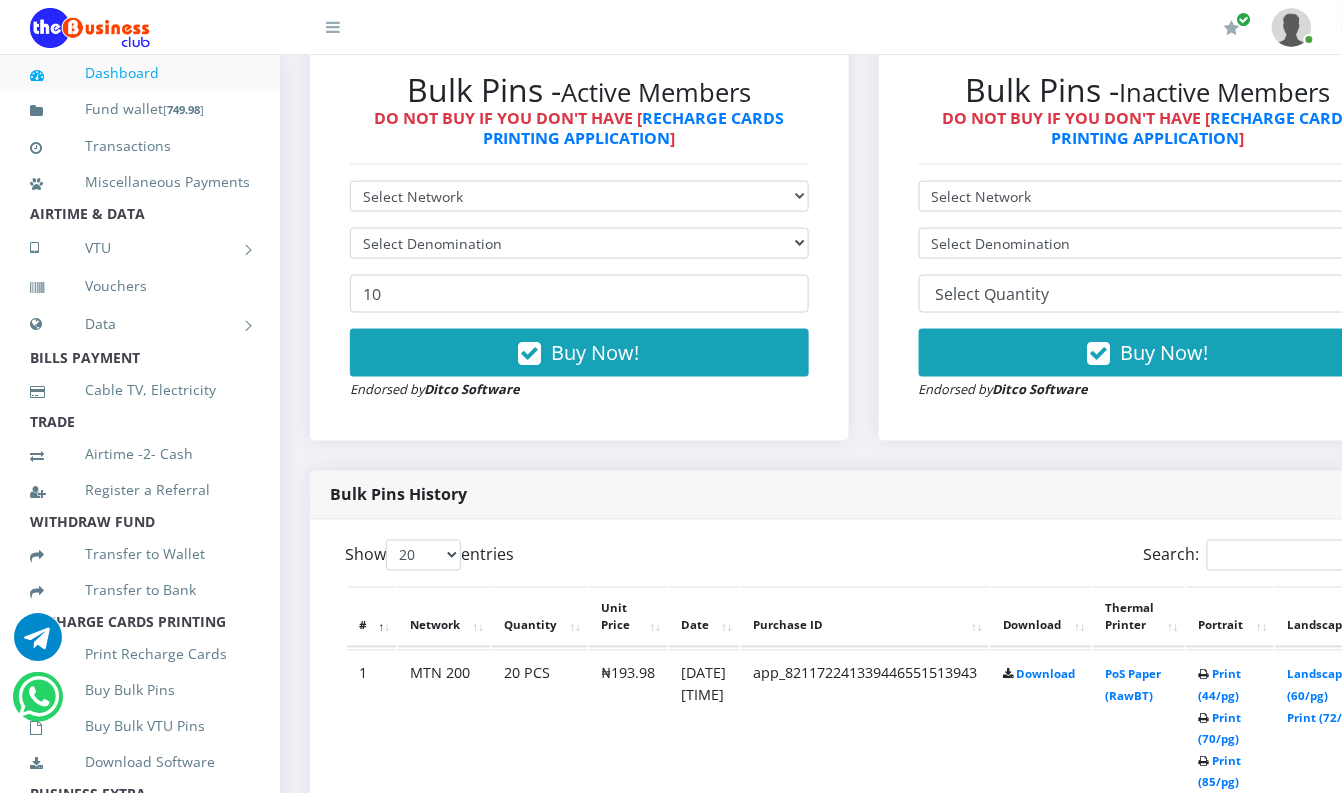 scroll, scrollTop: 0, scrollLeft: 0, axis: both 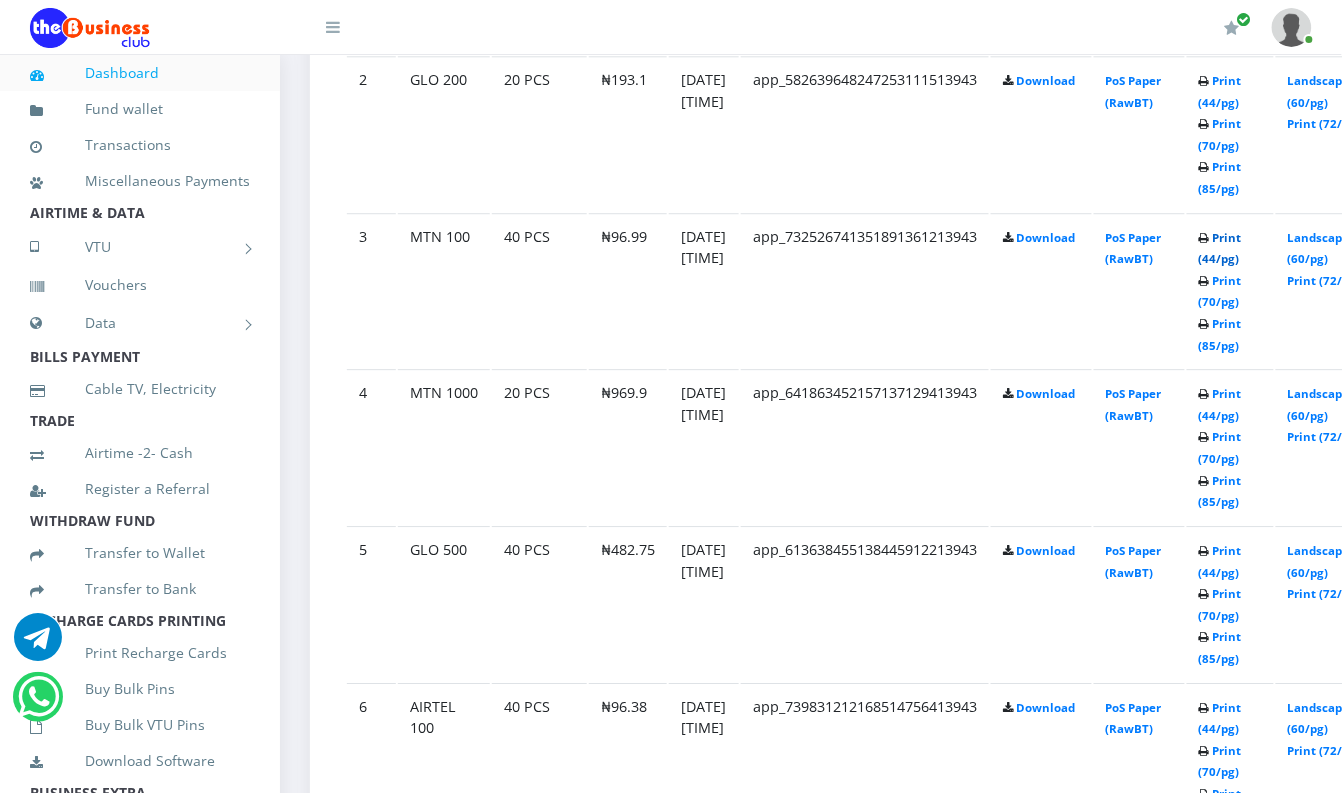 click on "Print (44/pg)" at bounding box center (1220, 248) 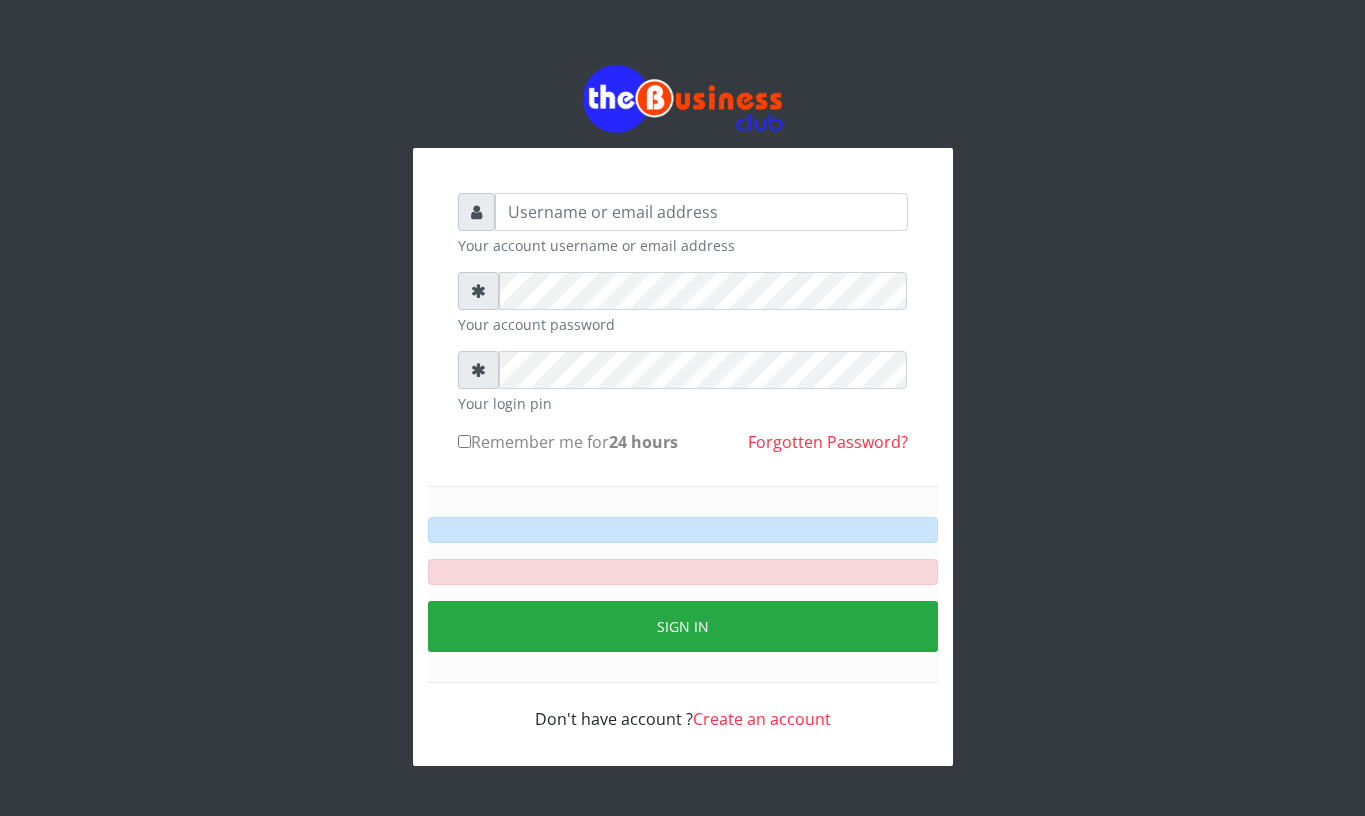 scroll, scrollTop: 0, scrollLeft: 0, axis: both 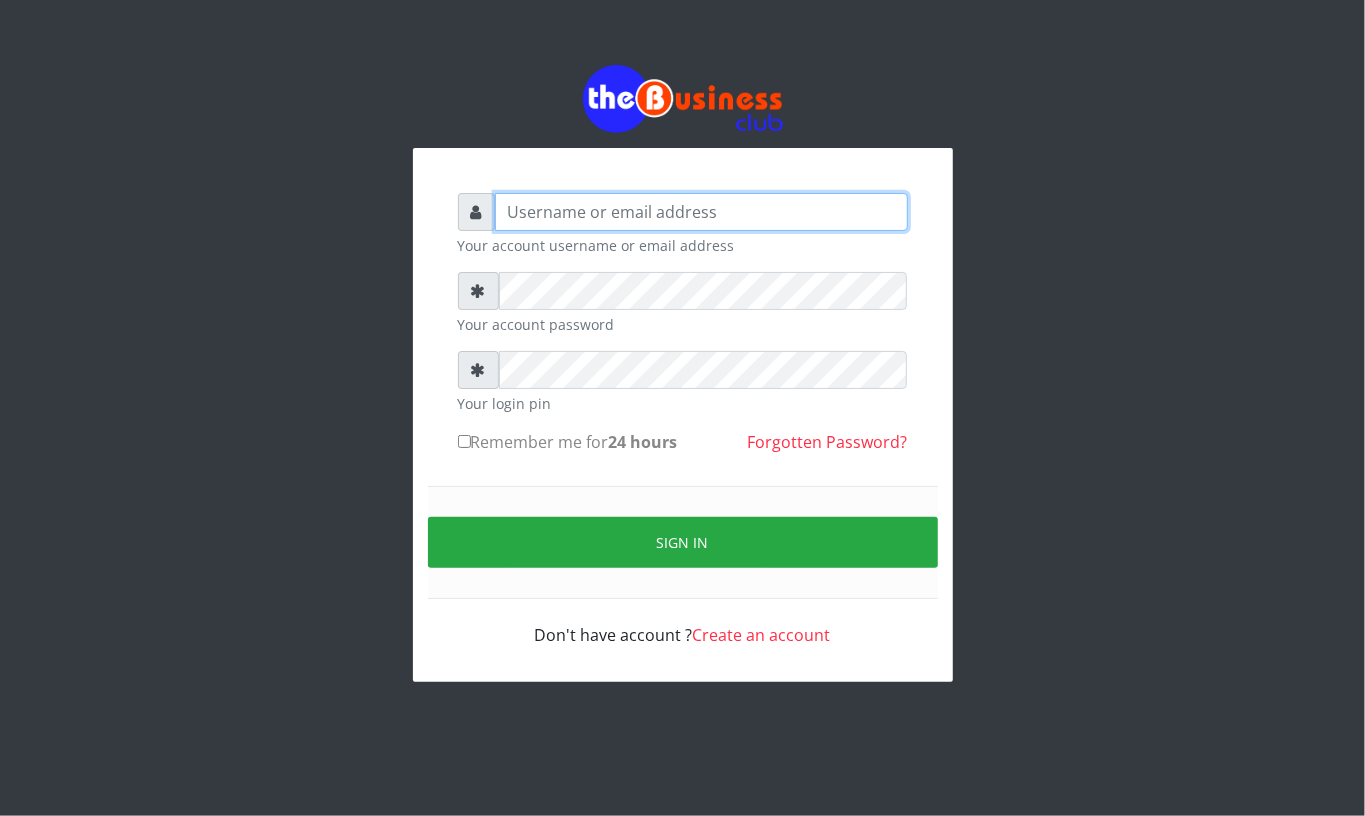 type on "[LAST]" 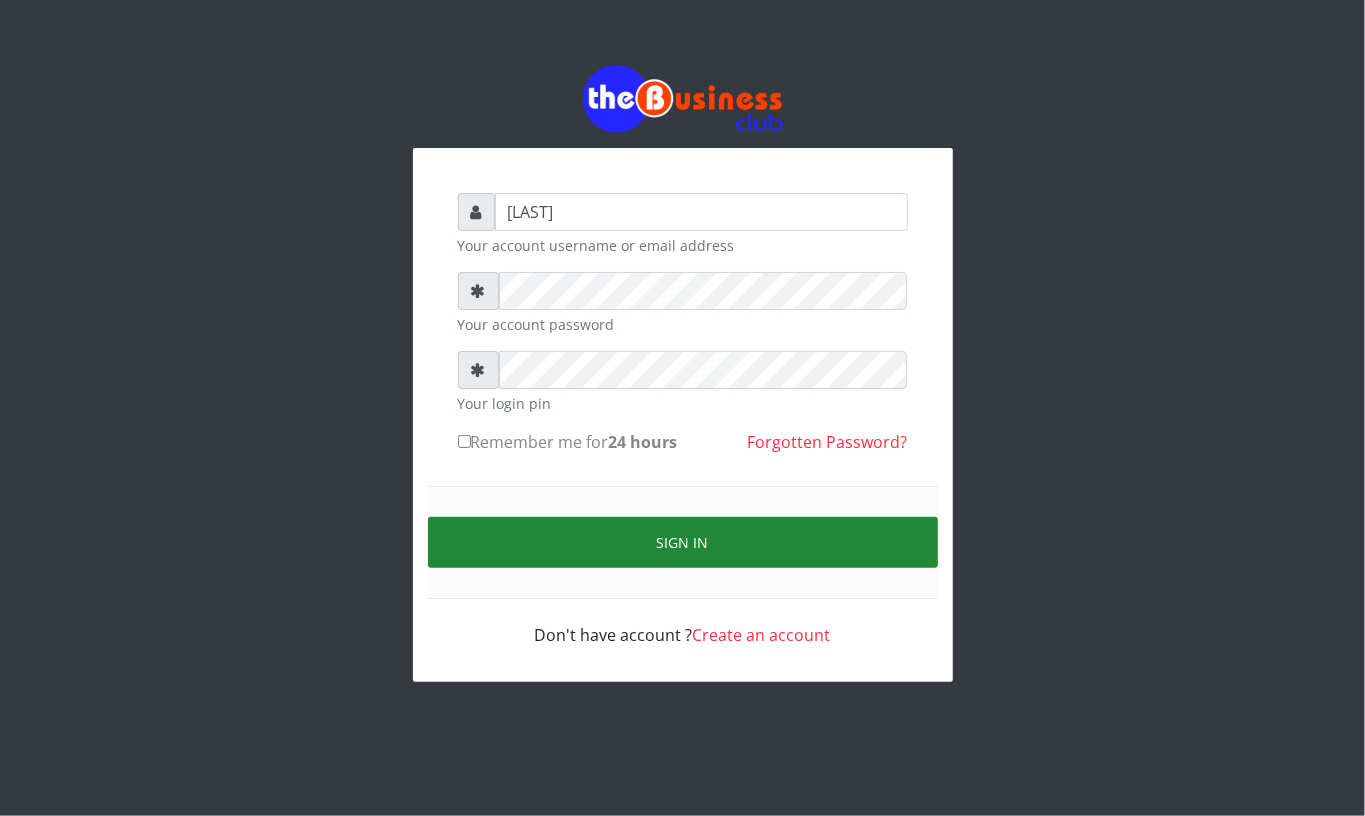 click on "Sign in" at bounding box center (683, 542) 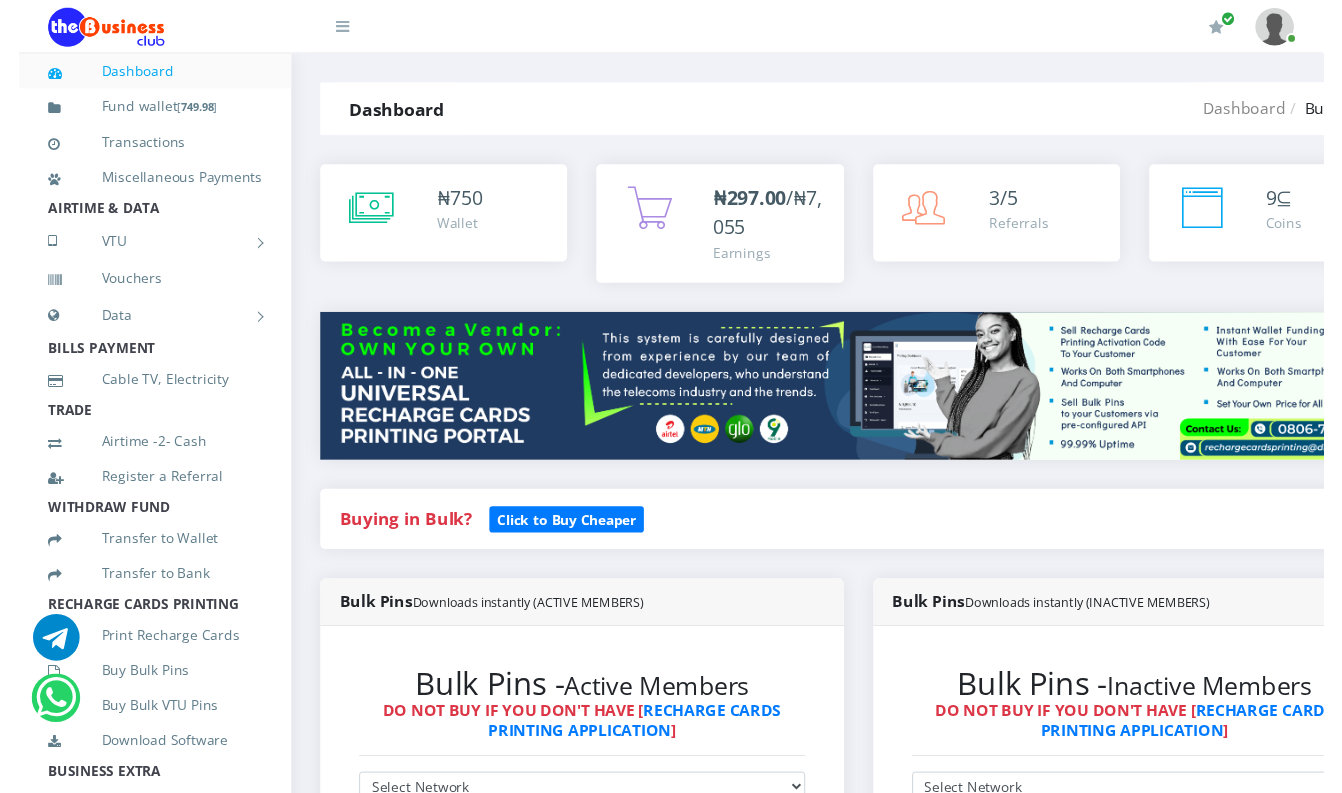 scroll, scrollTop: 0, scrollLeft: 0, axis: both 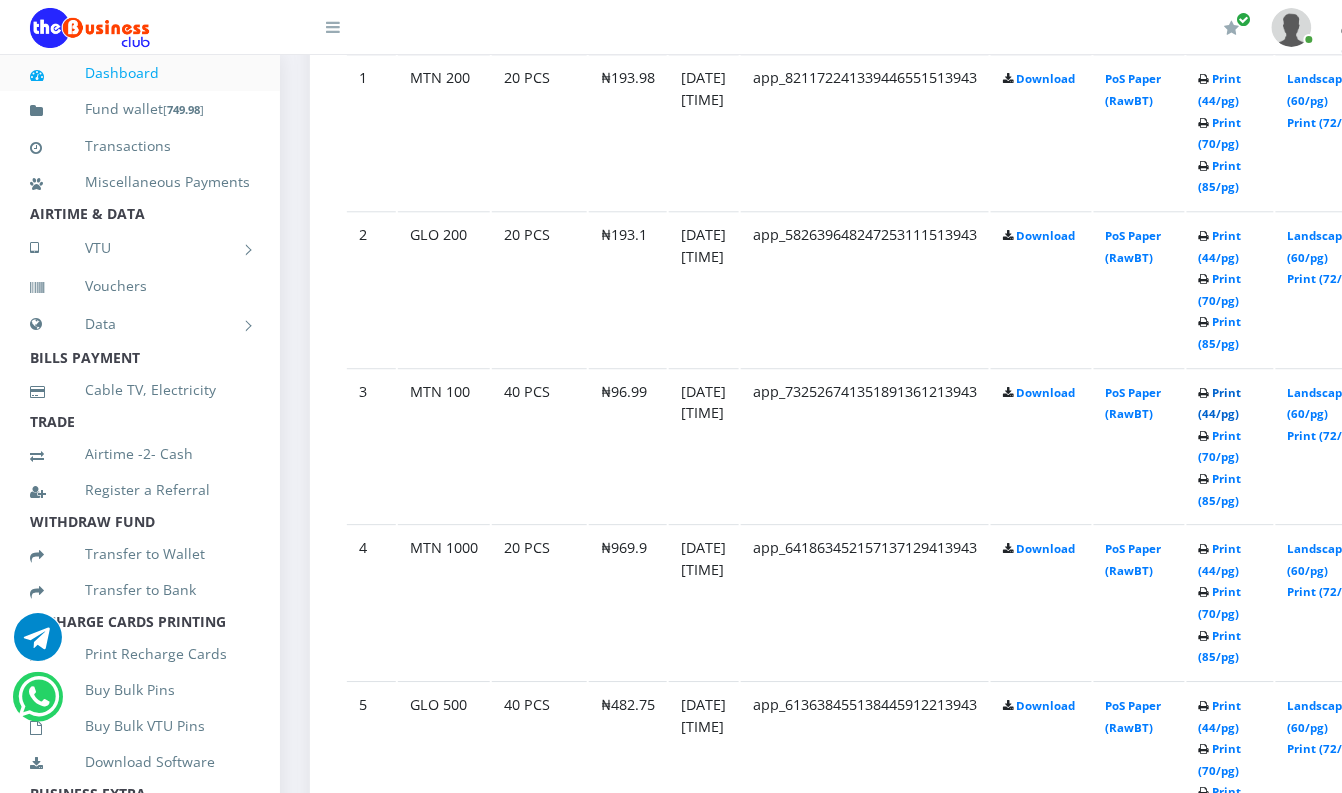 click on "Print (44/pg)" at bounding box center (1220, 403) 